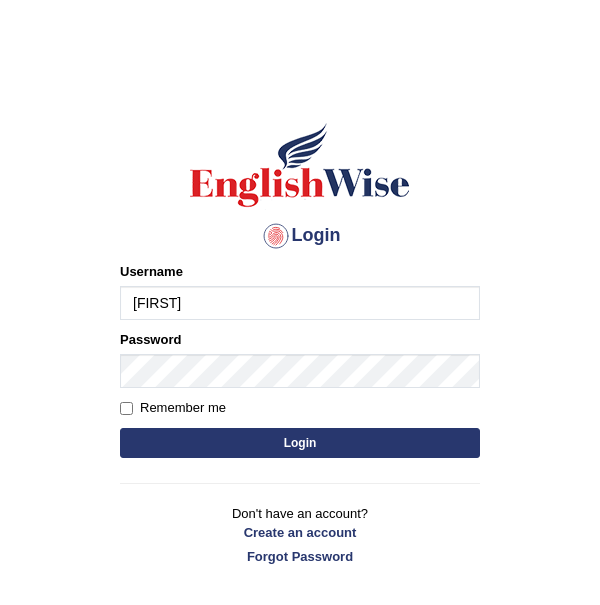 scroll, scrollTop: 0, scrollLeft: 0, axis: both 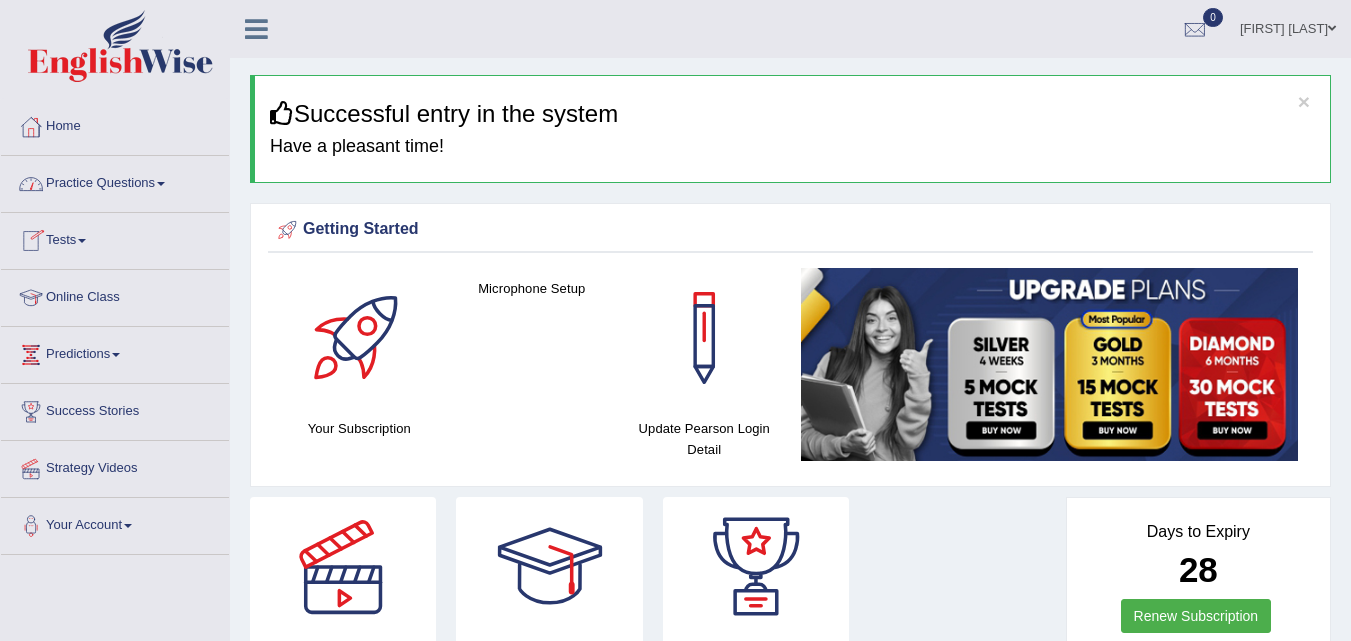 click at bounding box center (161, 184) 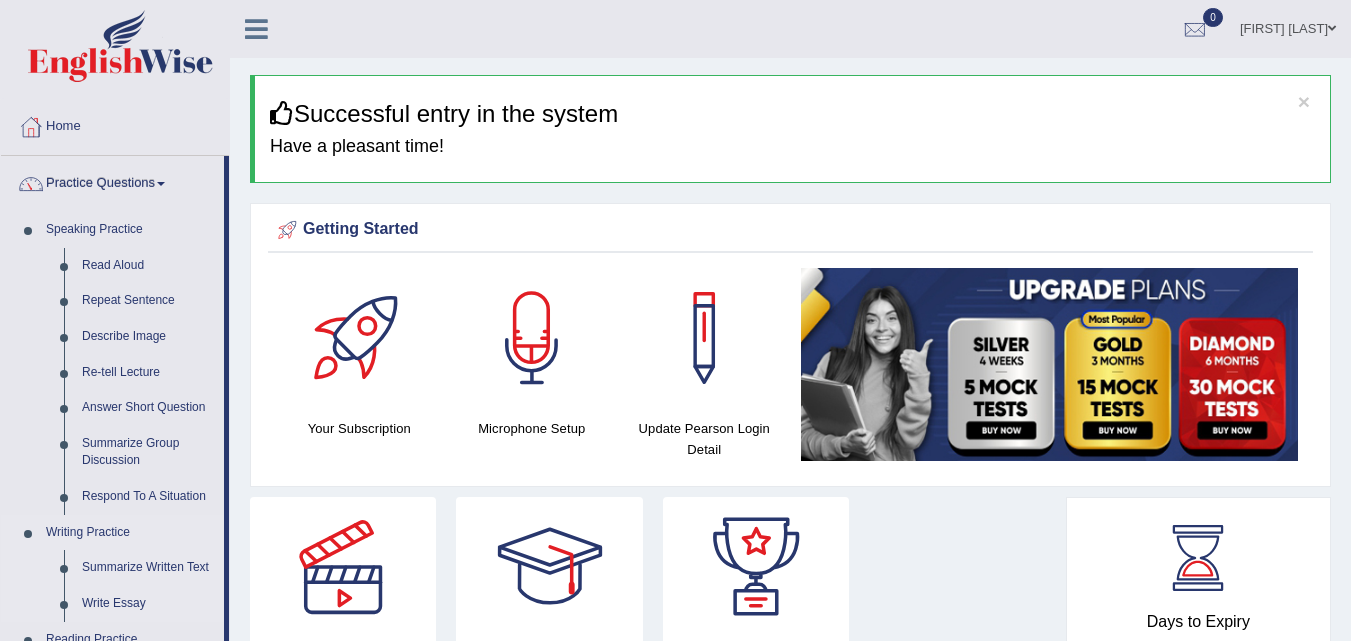 drag, startPoint x: 224, startPoint y: 456, endPoint x: 223, endPoint y: 511, distance: 55.00909 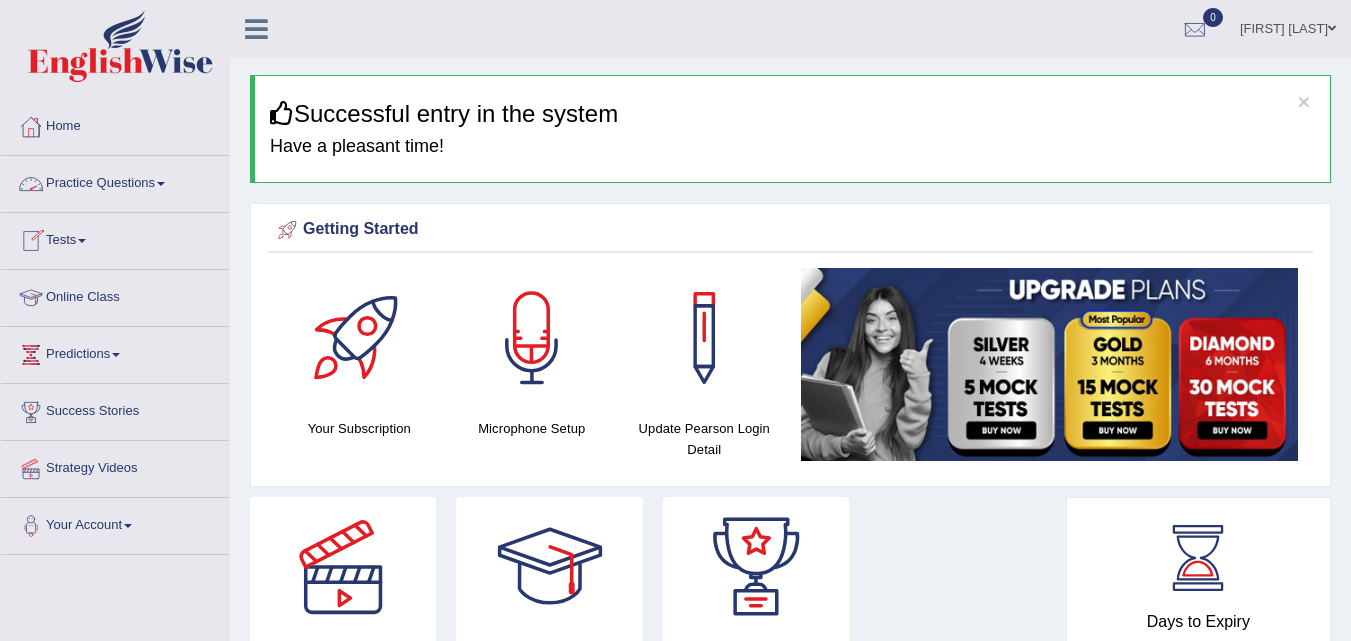 click on "Practice Questions" at bounding box center (115, 181) 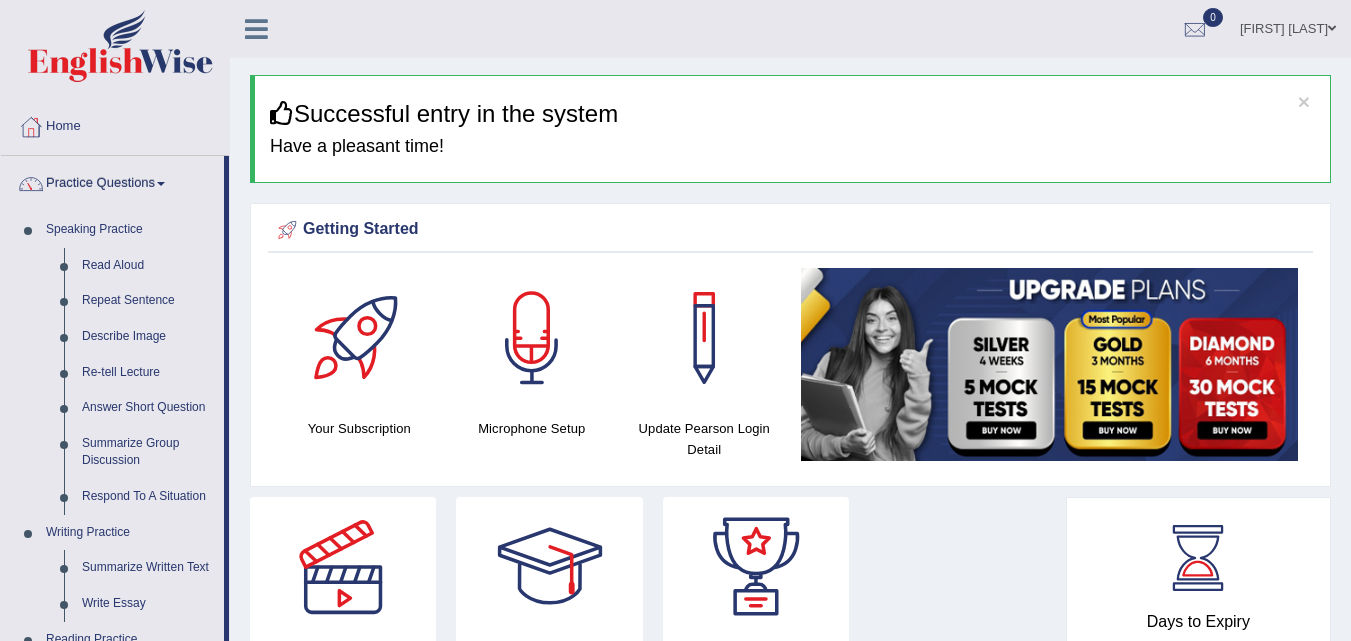 drag, startPoint x: 227, startPoint y: 292, endPoint x: 231, endPoint y: 407, distance: 115.06954 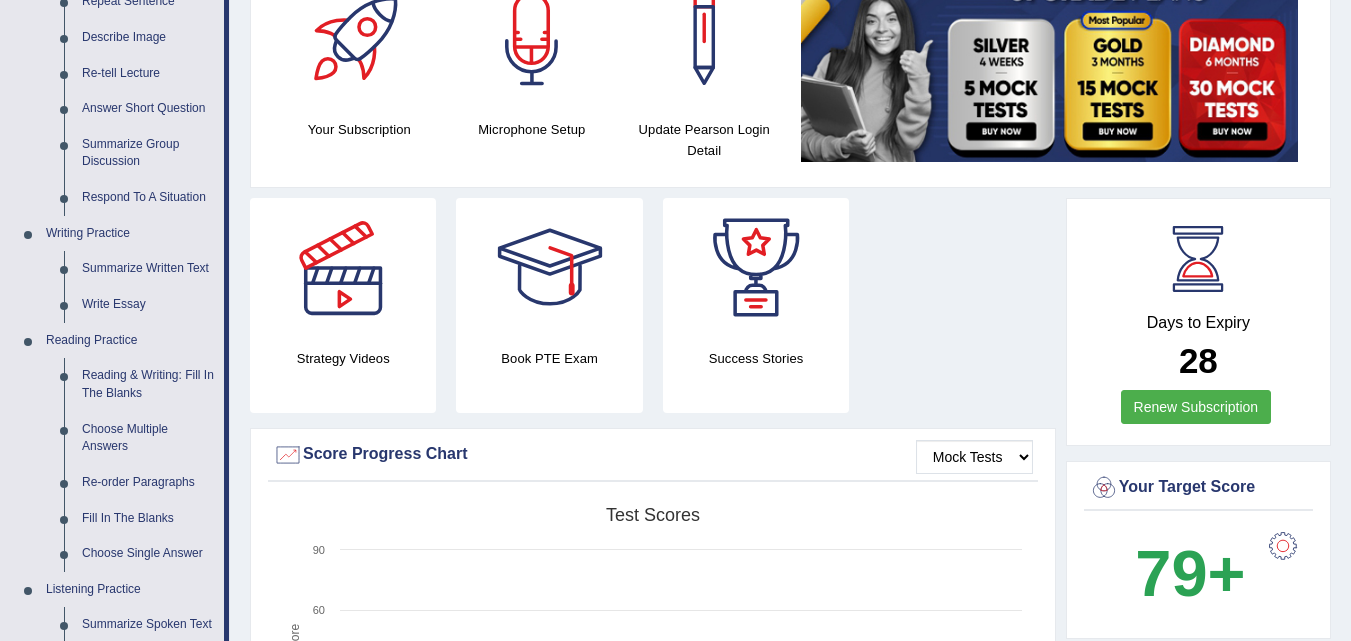 scroll, scrollTop: 309, scrollLeft: 0, axis: vertical 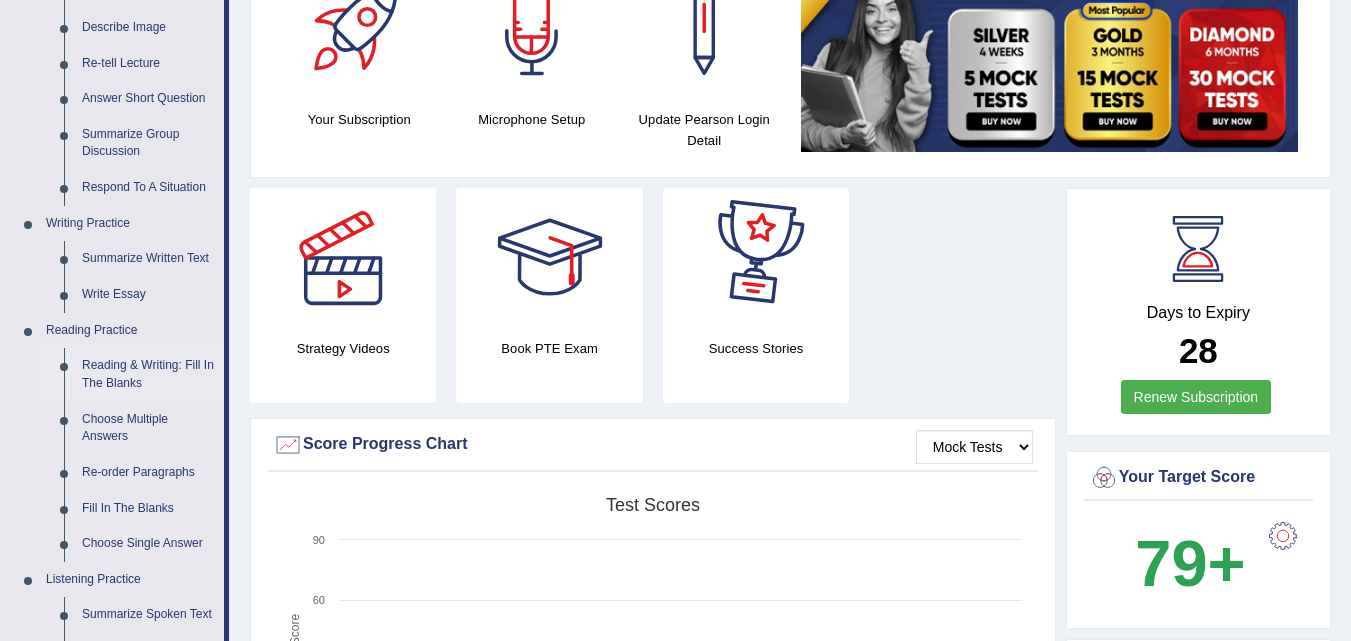click on "Reading & Writing: Fill In The Blanks" at bounding box center [148, 374] 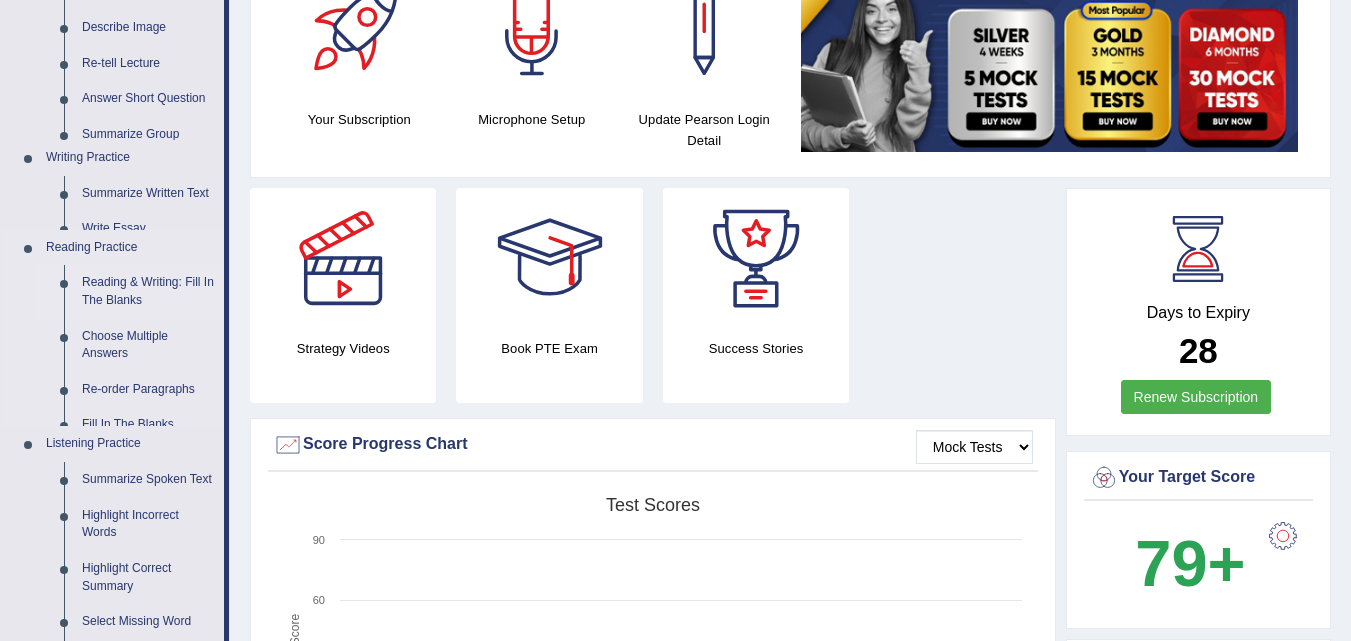 click on "Speaking Practice Read Aloud
Repeat Sentence
Describe Image
Re-tell Lecture
Answer Short Question
Summarize Group Discussion
Respond To A Situation
Writing Practice  Summarize Written Text
Write Essay
Reading Practice  Reading & Writing: Fill In The Blanks
Choose Multiple Answers
Re-order Paragraphs
Fill In The Blanks
Choose Single Answer
Listening Practice  Summarize Spoken Text
Highlight Incorrect Words
Highlight Correct Summary
Select Missing Word
Choose Single Answer
Choose Multiple Answers
Fill In The Blanks
Write From Dictation
Pronunciation" at bounding box center [112, 302] 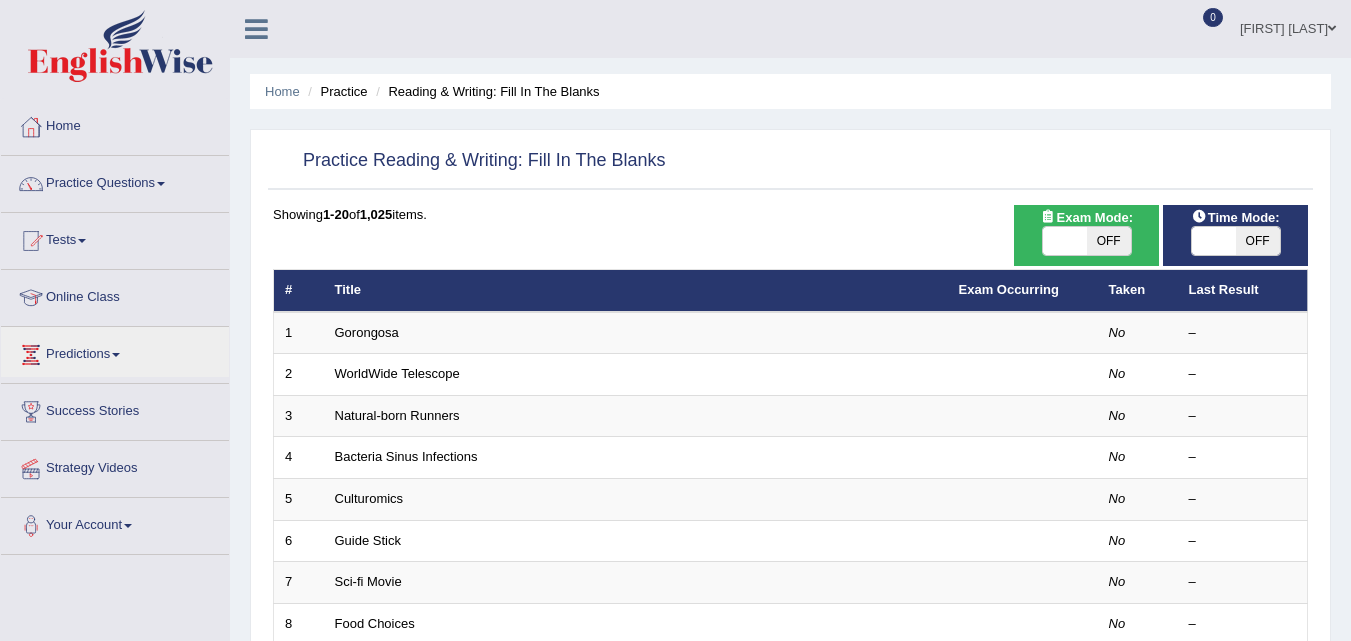 scroll, scrollTop: 0, scrollLeft: 0, axis: both 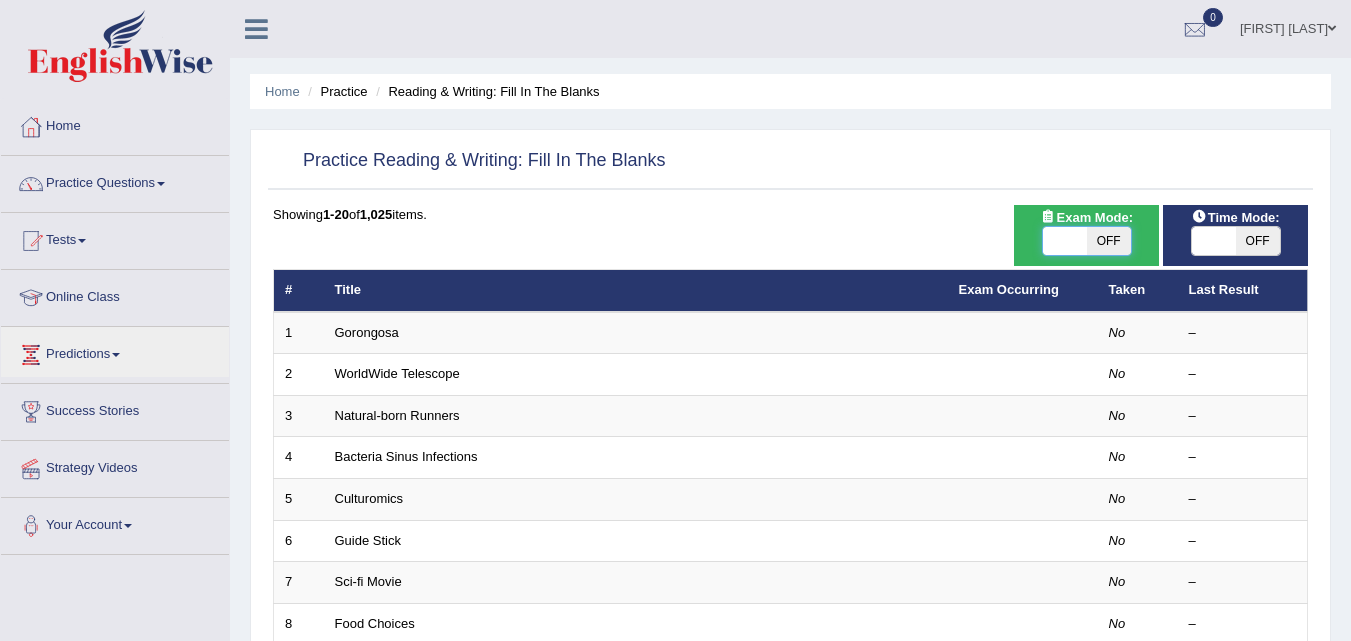 click at bounding box center (1065, 241) 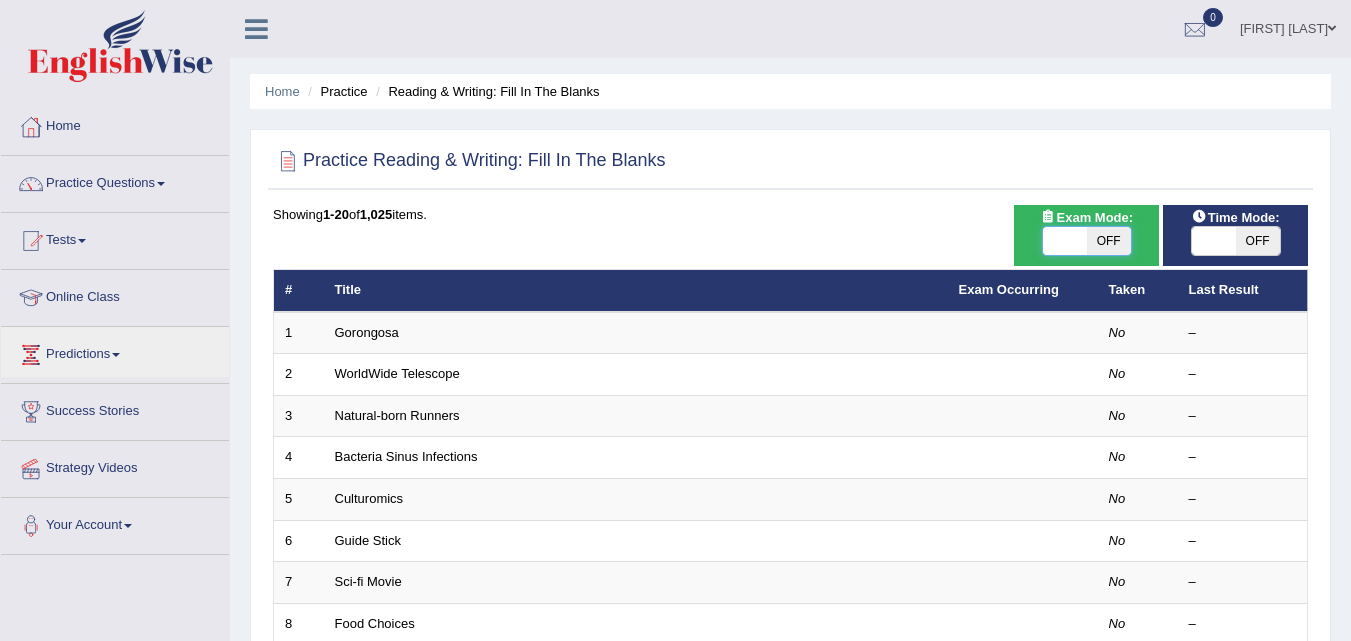 scroll, scrollTop: 0, scrollLeft: 0, axis: both 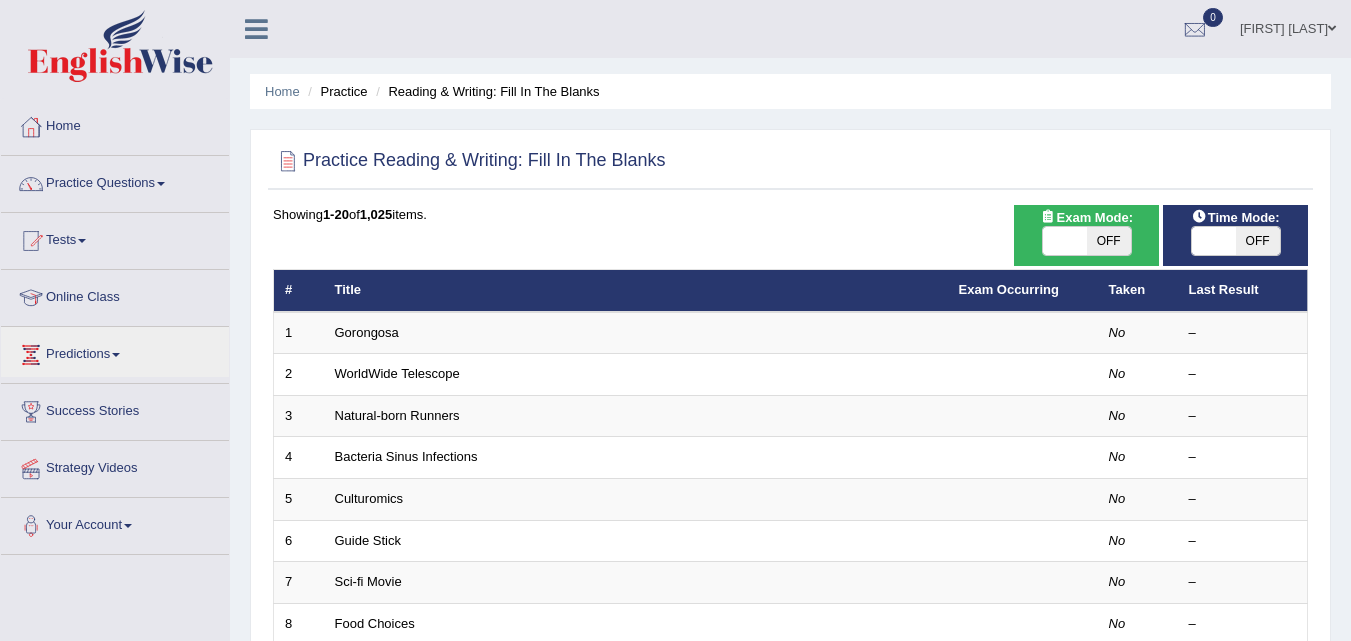 click on "OFF" at bounding box center [1109, 241] 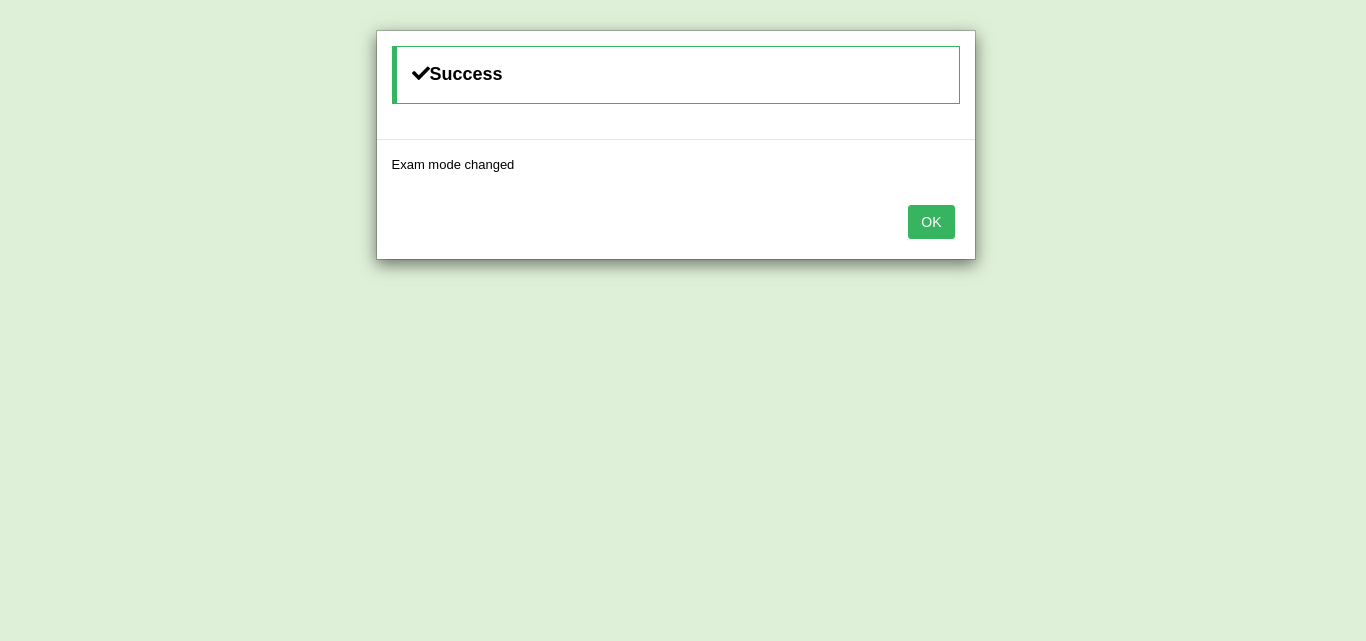 click on "OK" at bounding box center (931, 222) 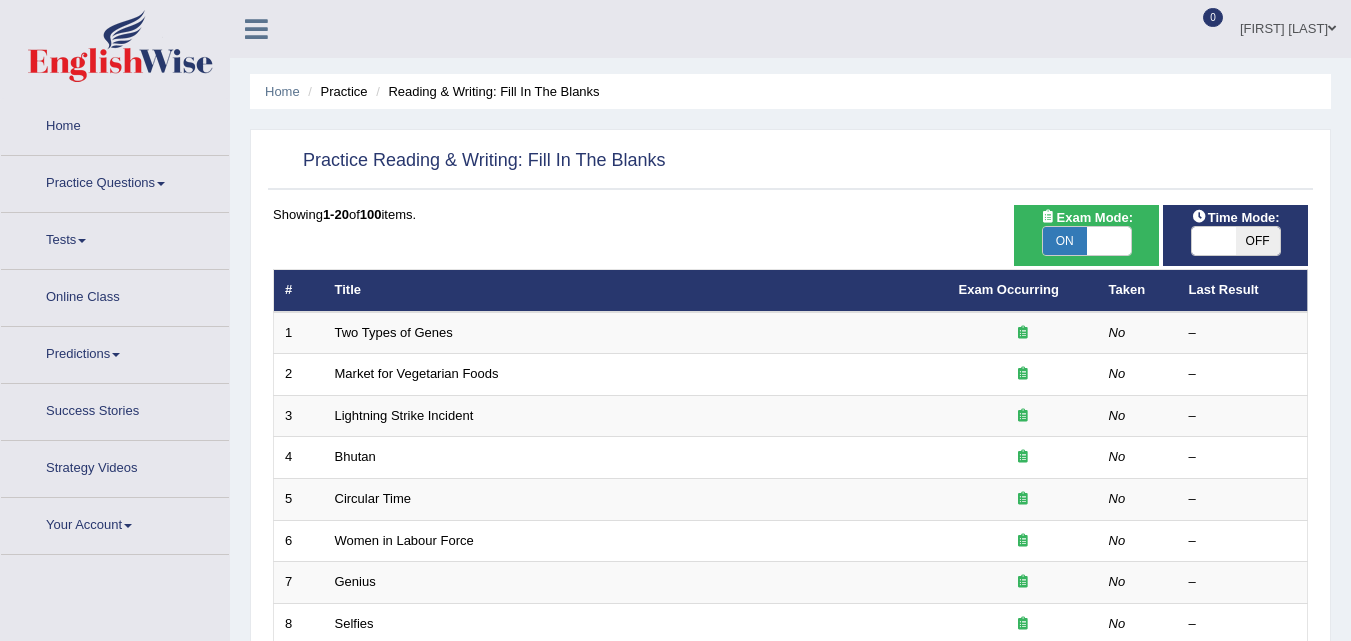 scroll, scrollTop: 0, scrollLeft: 0, axis: both 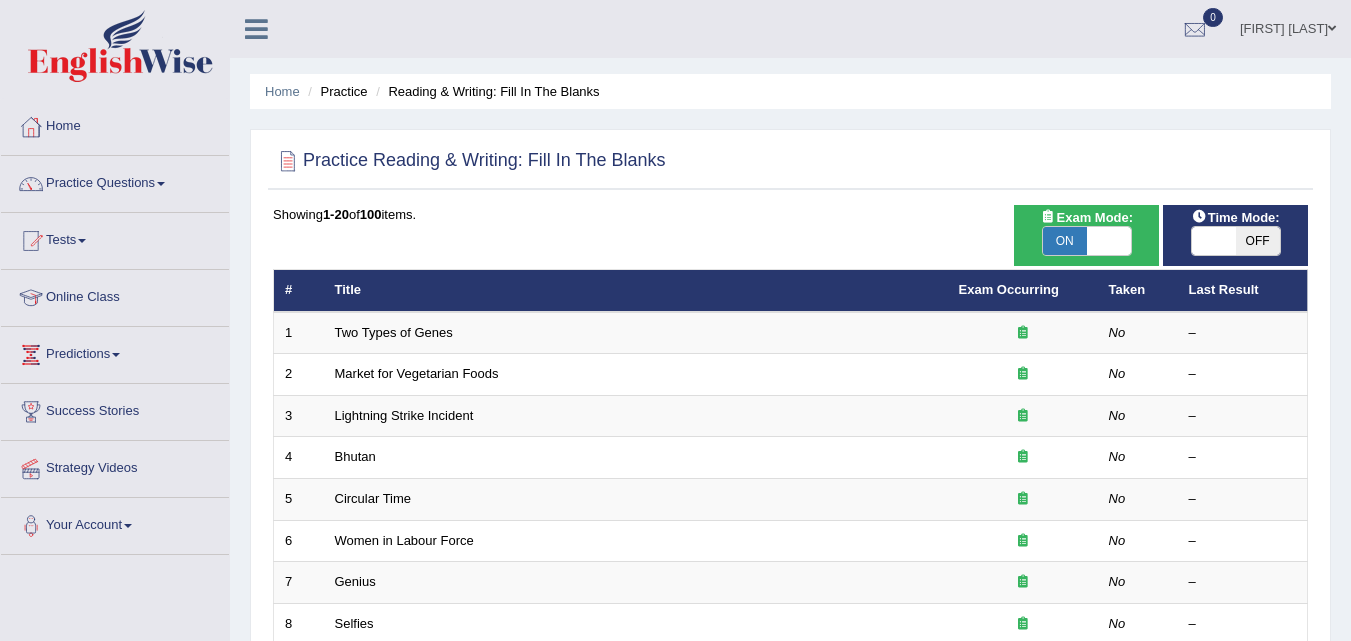 click on "OFF" at bounding box center [1258, 241] 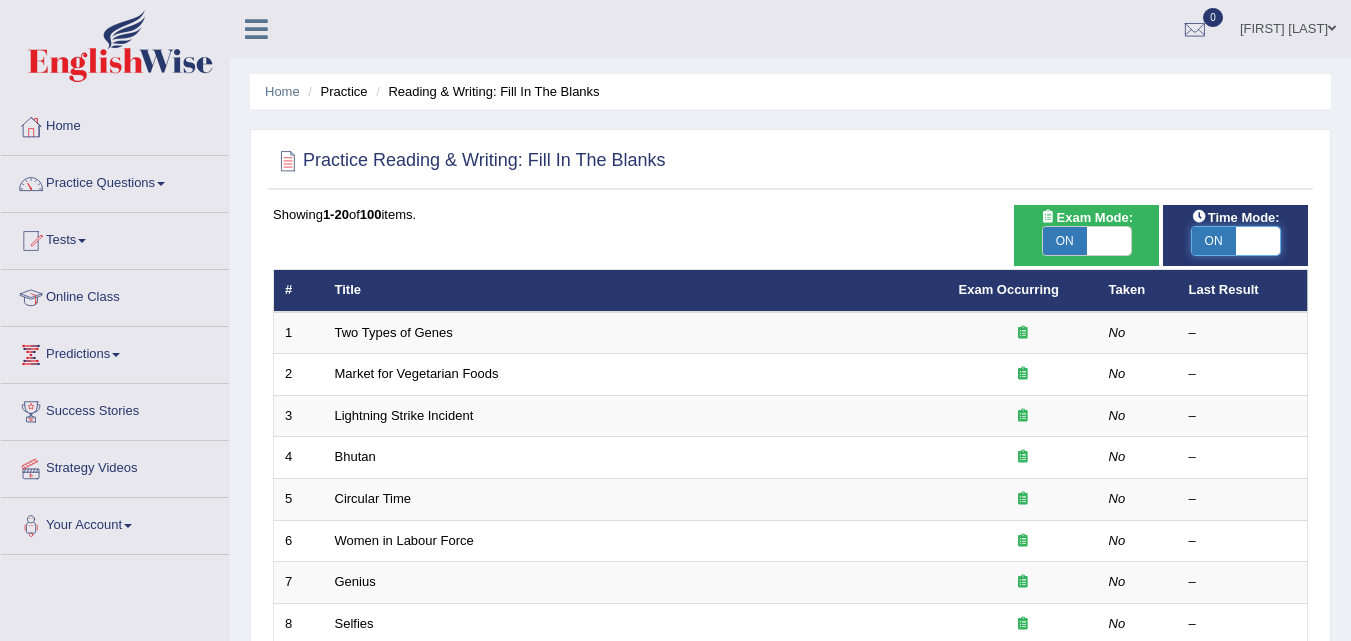 checkbox on "true" 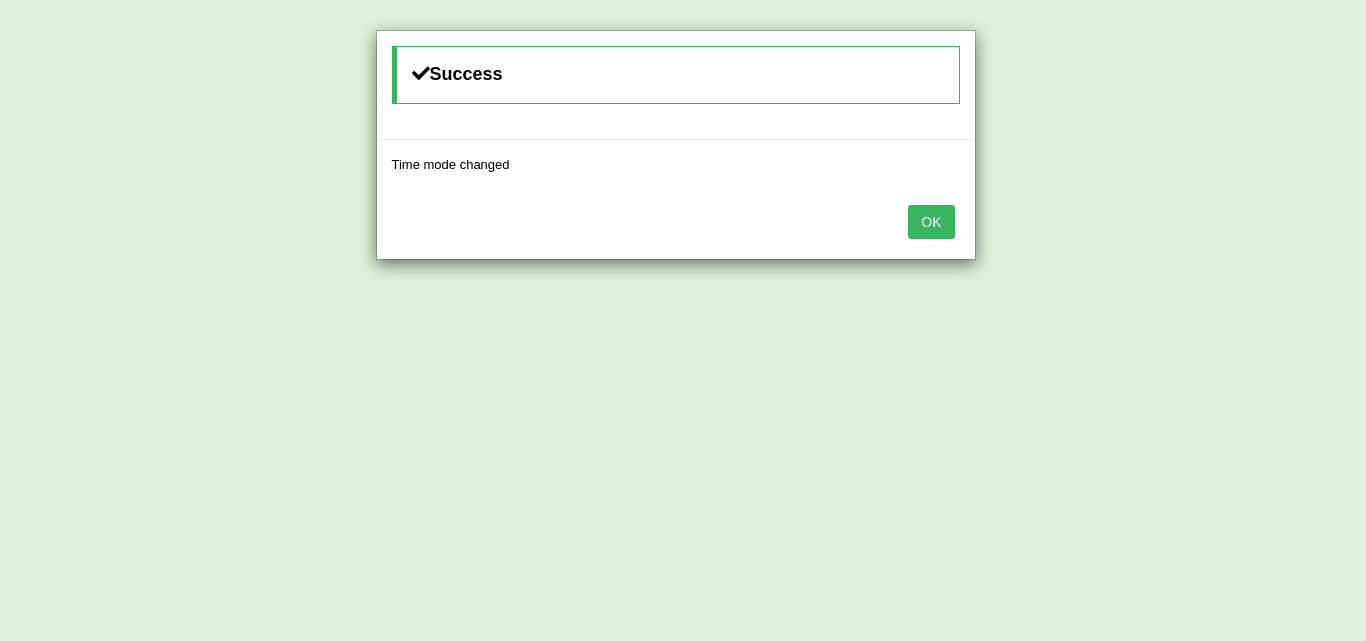 click on "OK" at bounding box center (931, 222) 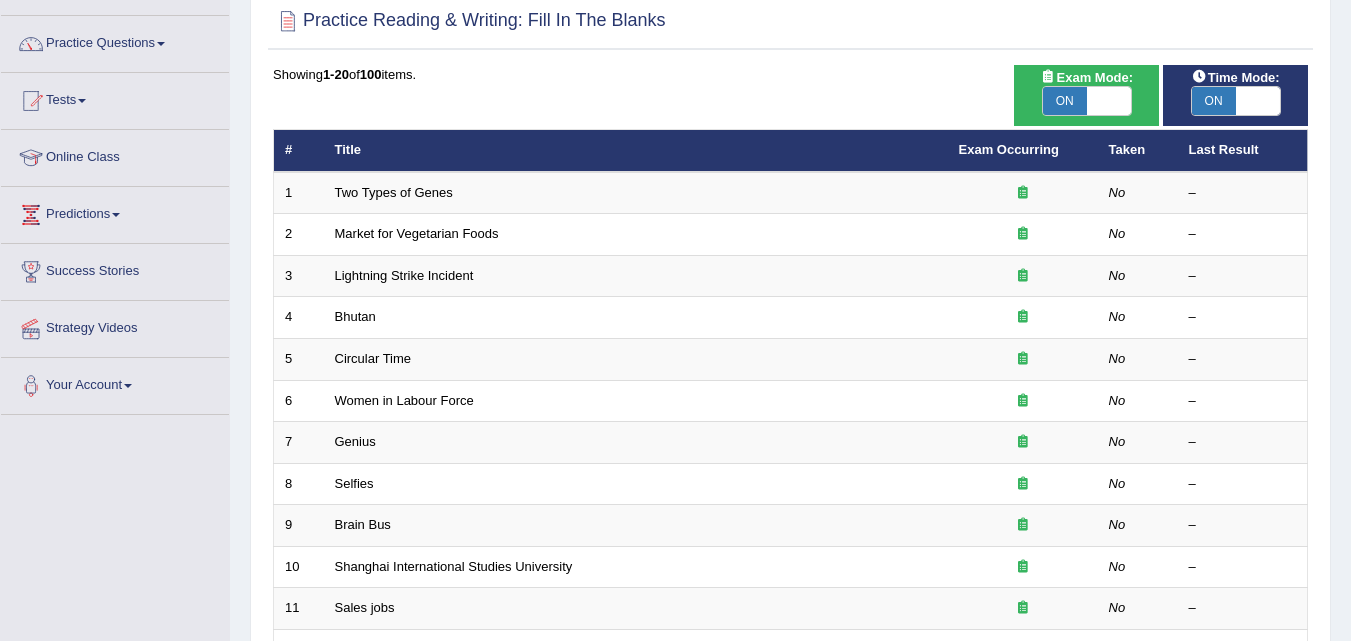 scroll, scrollTop: 147, scrollLeft: 0, axis: vertical 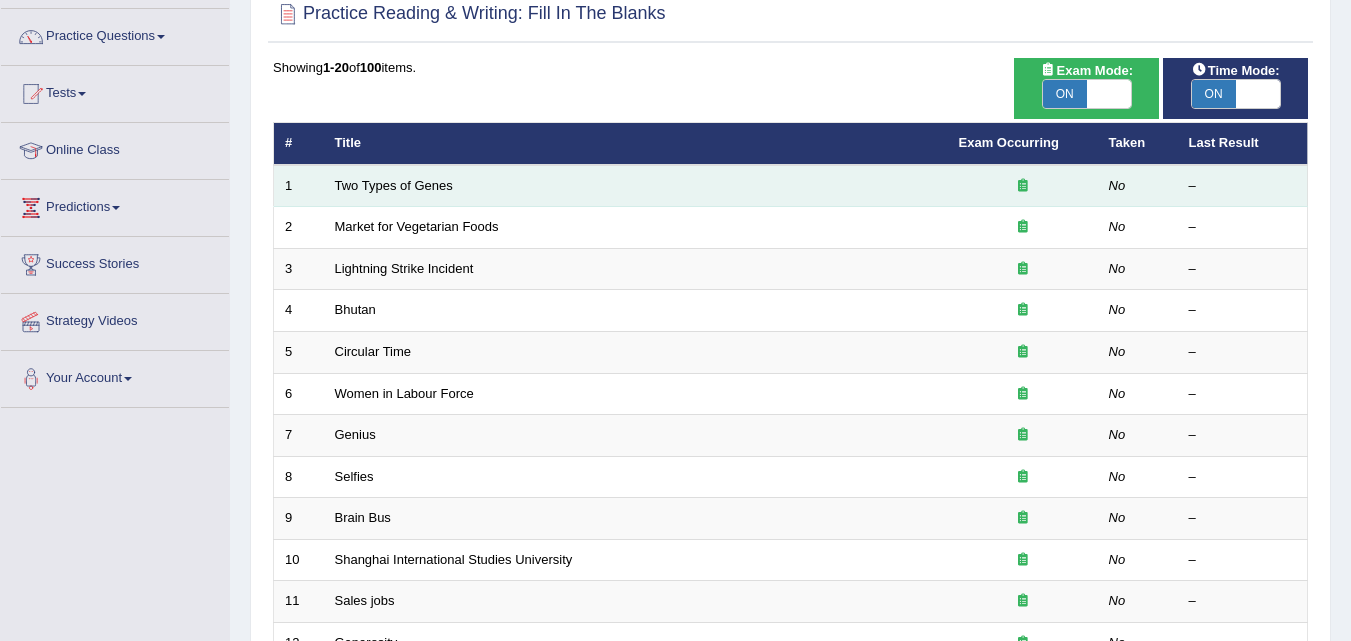 click on "Two Types of Genes" at bounding box center [636, 186] 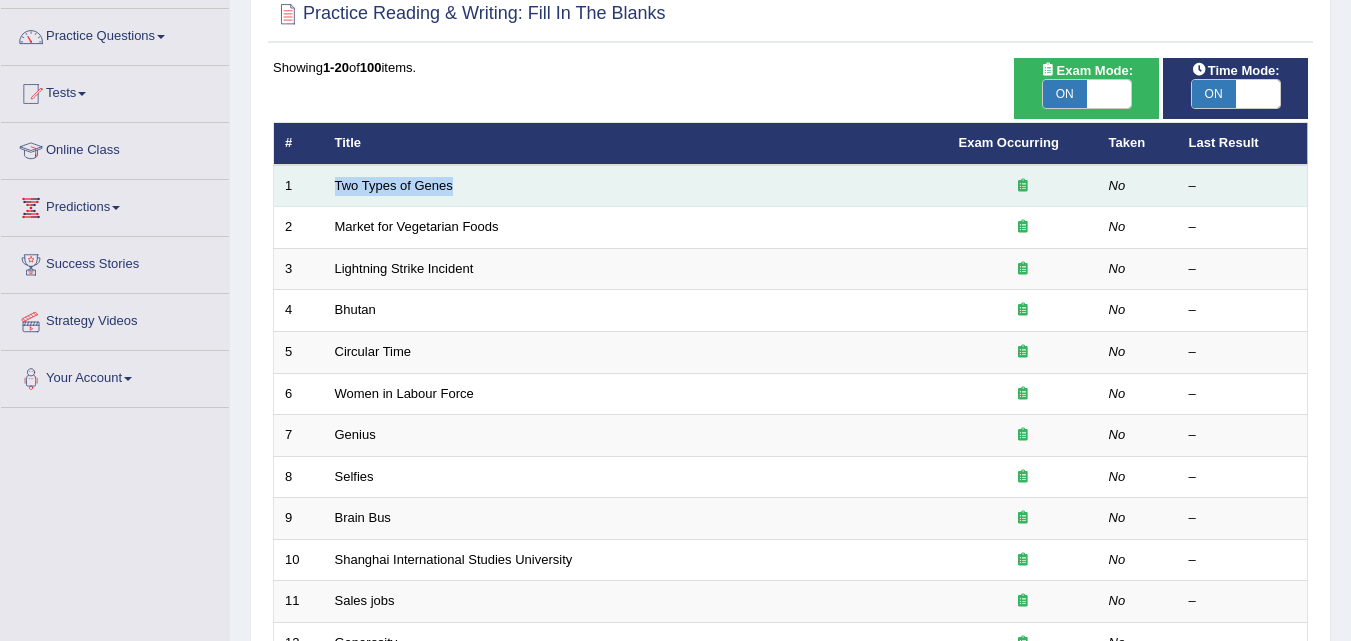 click on "Two Types of Genes" at bounding box center [636, 186] 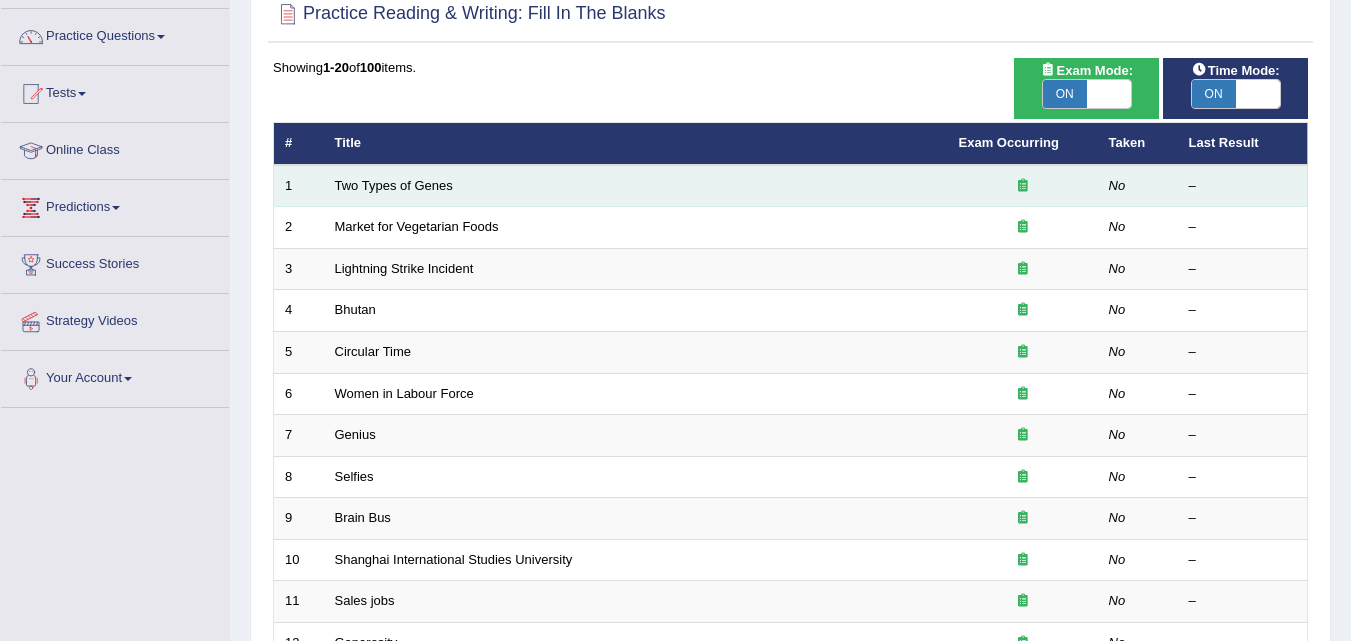 click on "Two Types of Genes" at bounding box center [636, 186] 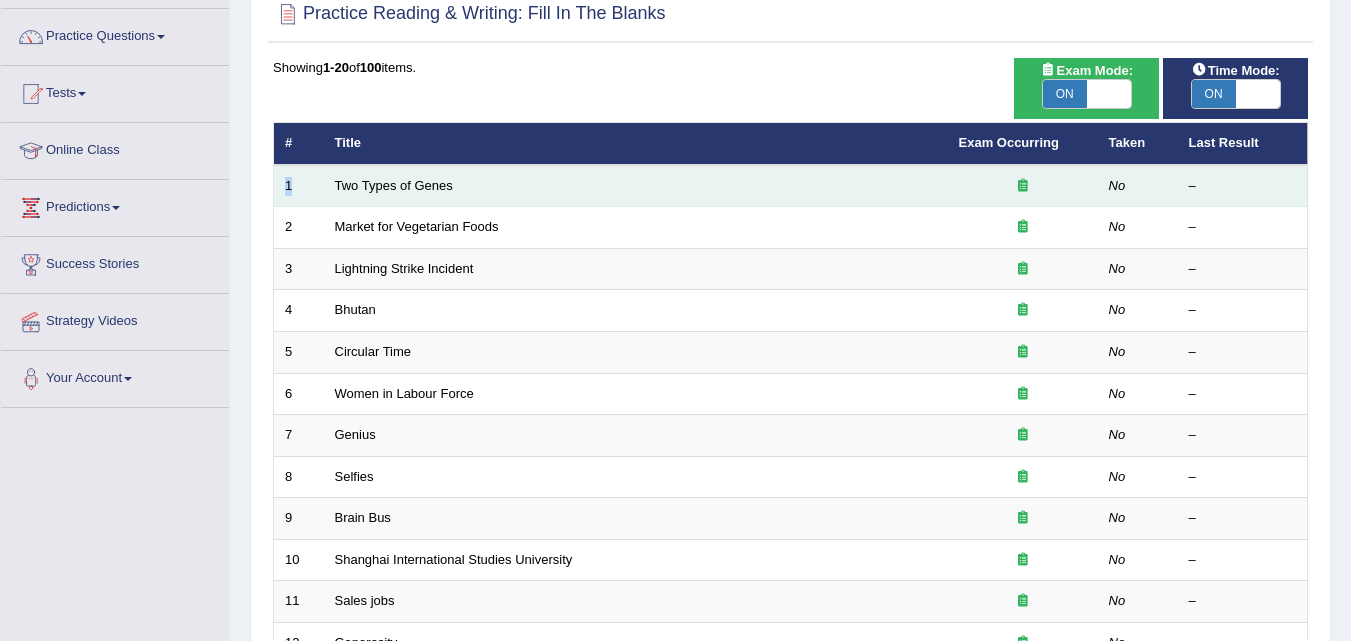 click on "1" at bounding box center (299, 186) 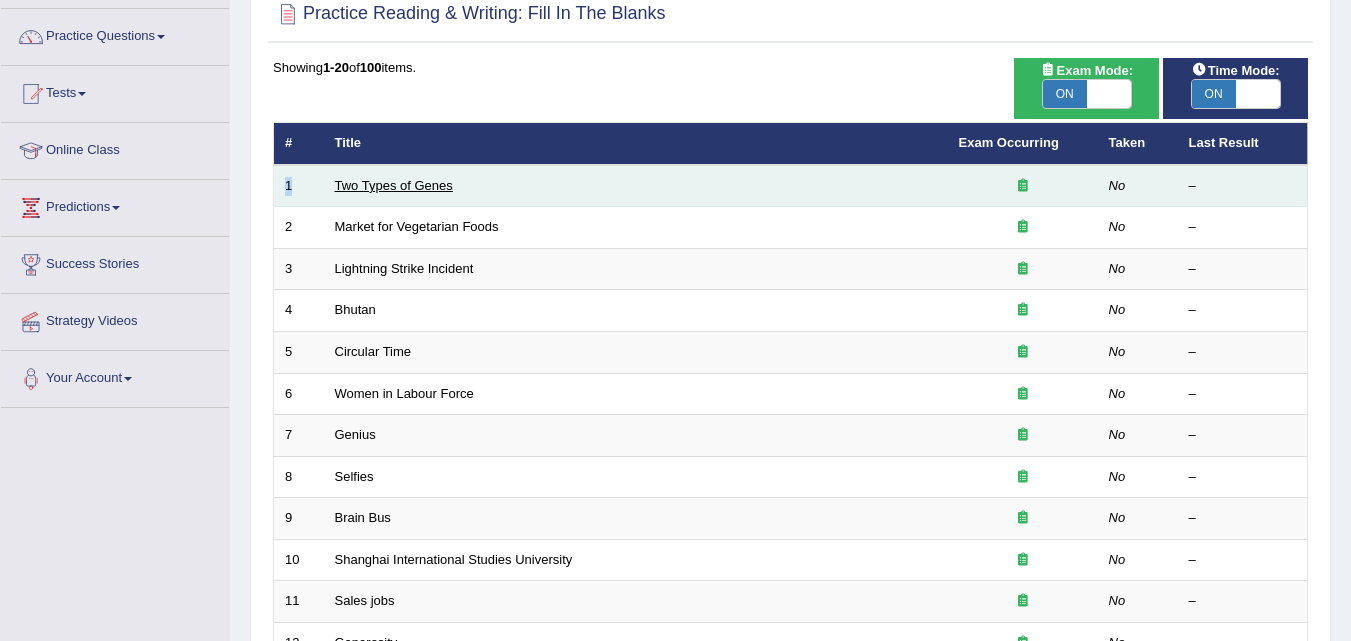 click on "Two Types of Genes" at bounding box center [394, 185] 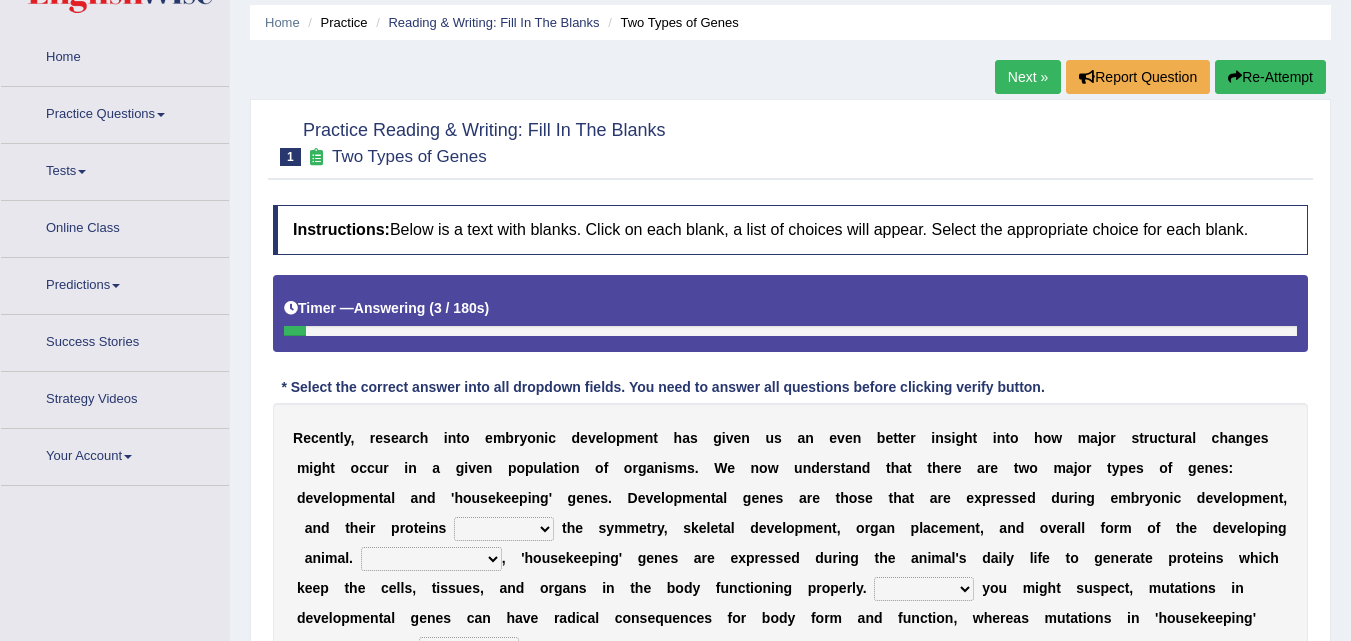 scroll, scrollTop: 135, scrollLeft: 0, axis: vertical 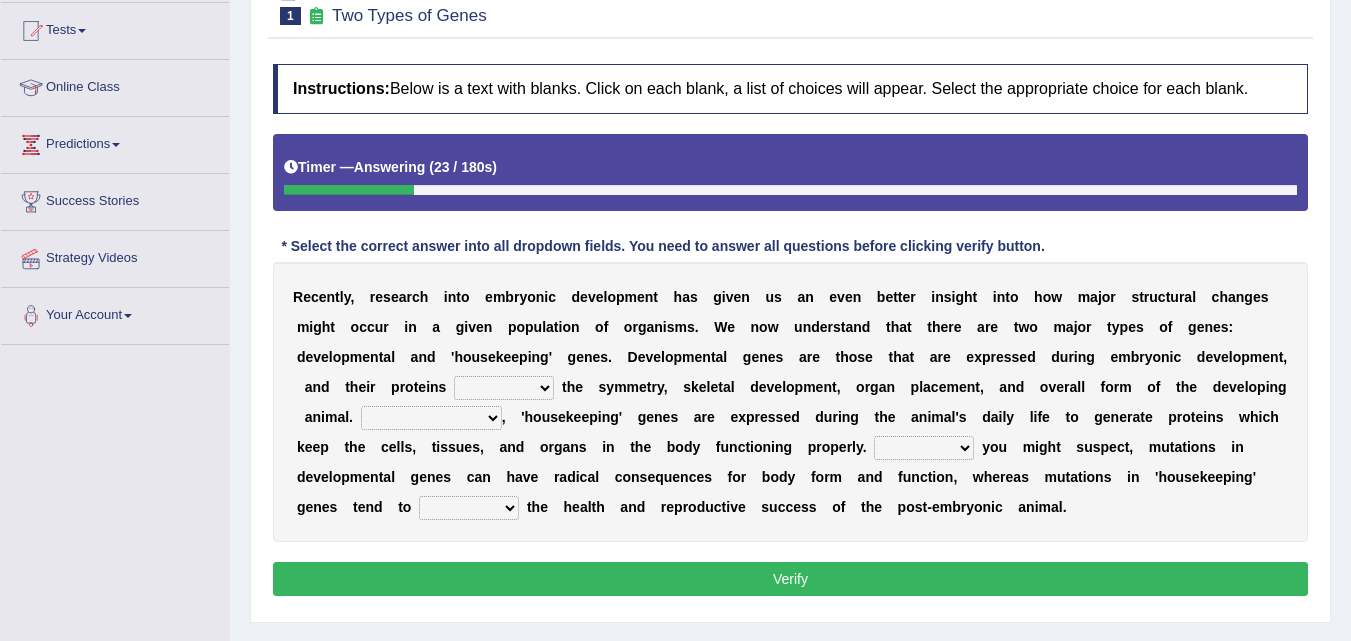 click on "push control hold elevate" at bounding box center [504, 388] 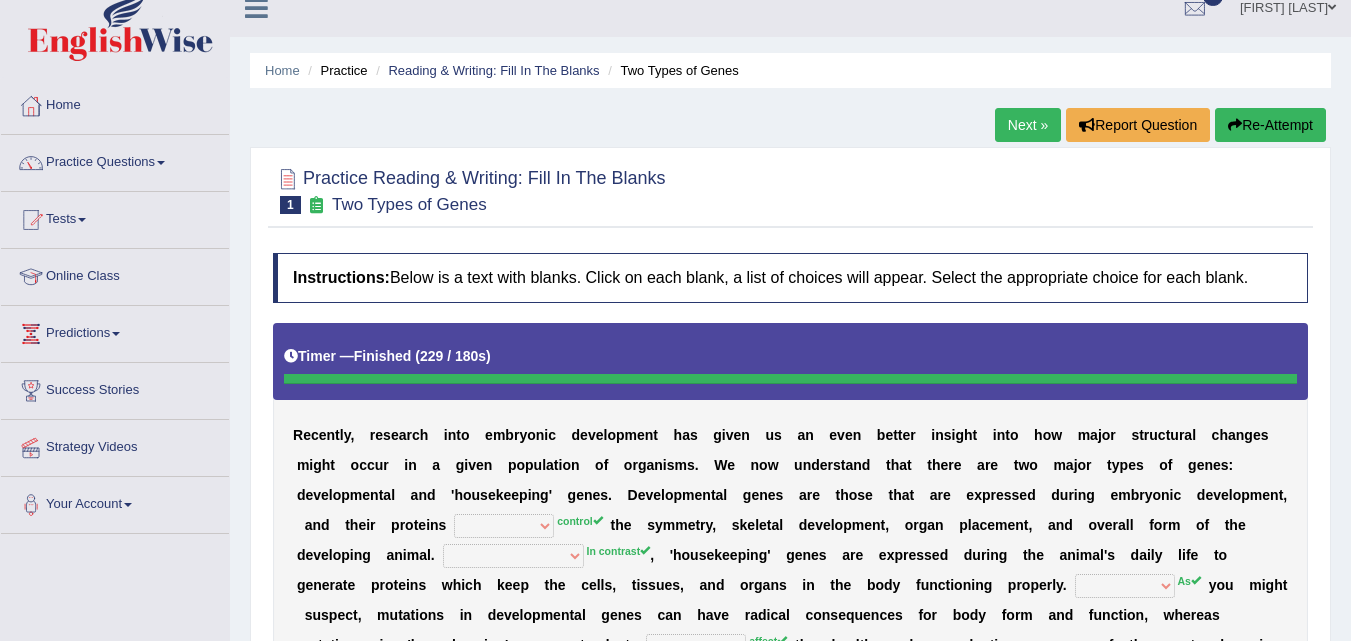 scroll, scrollTop: 19, scrollLeft: 0, axis: vertical 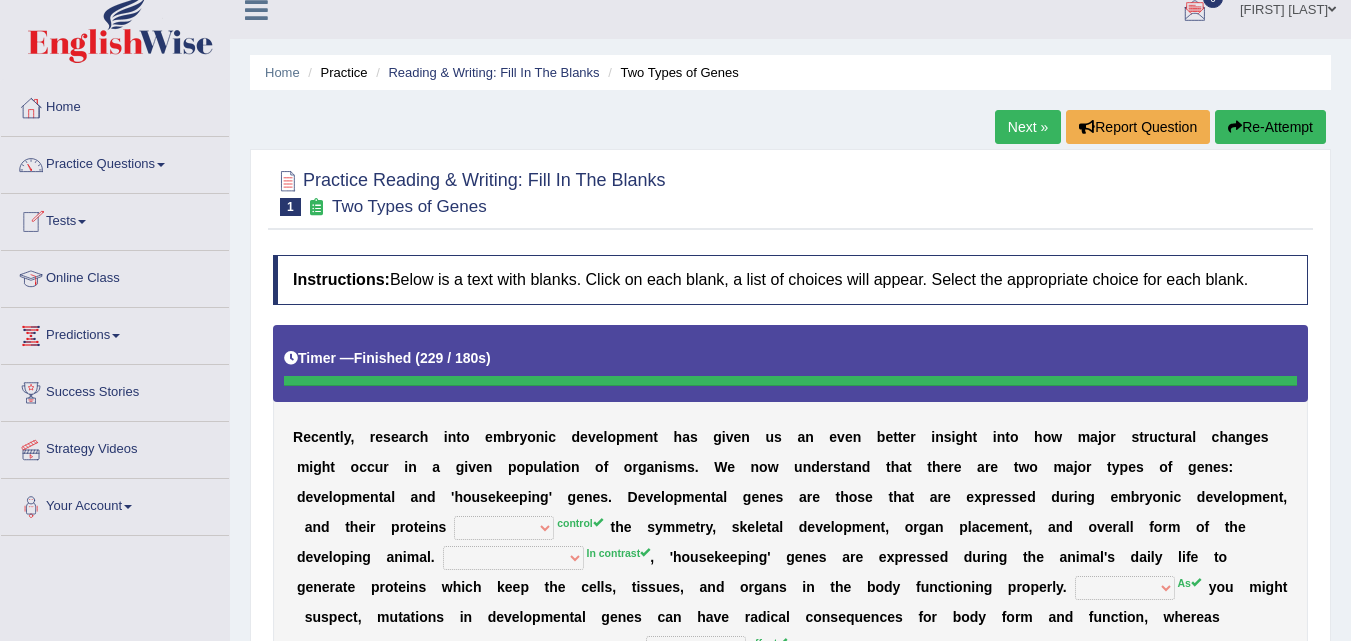 click on "Tests" at bounding box center (115, 219) 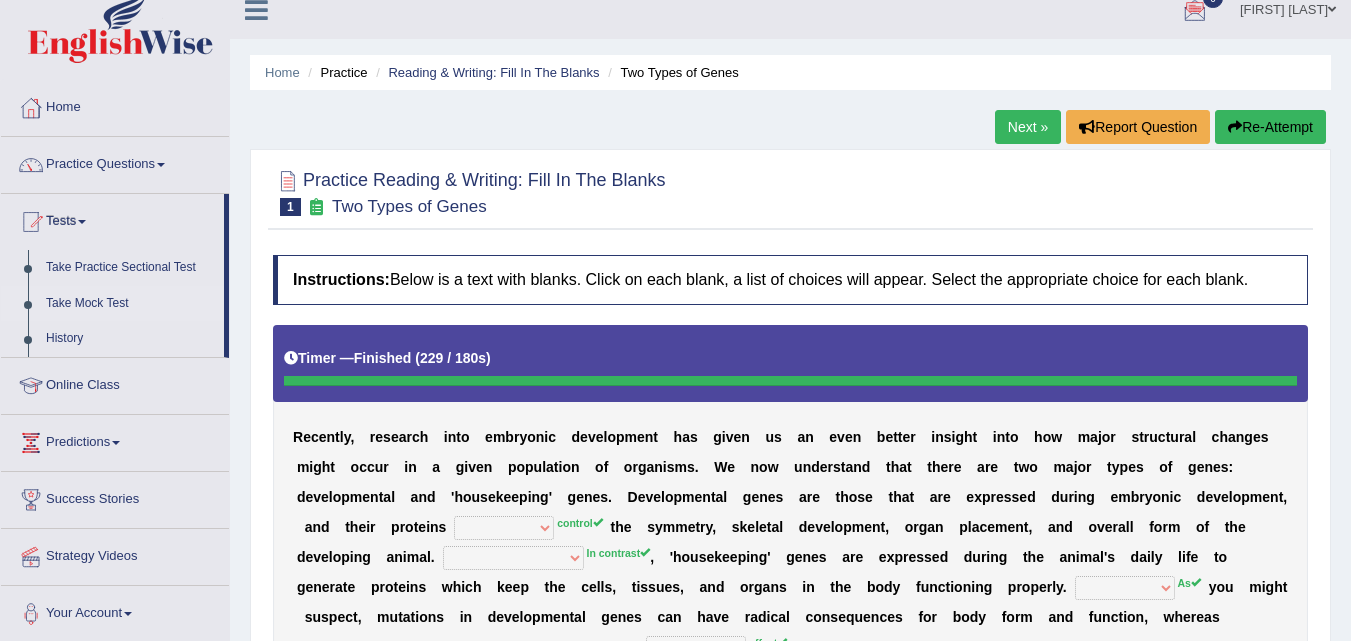 click on "Take Mock Test" at bounding box center (130, 304) 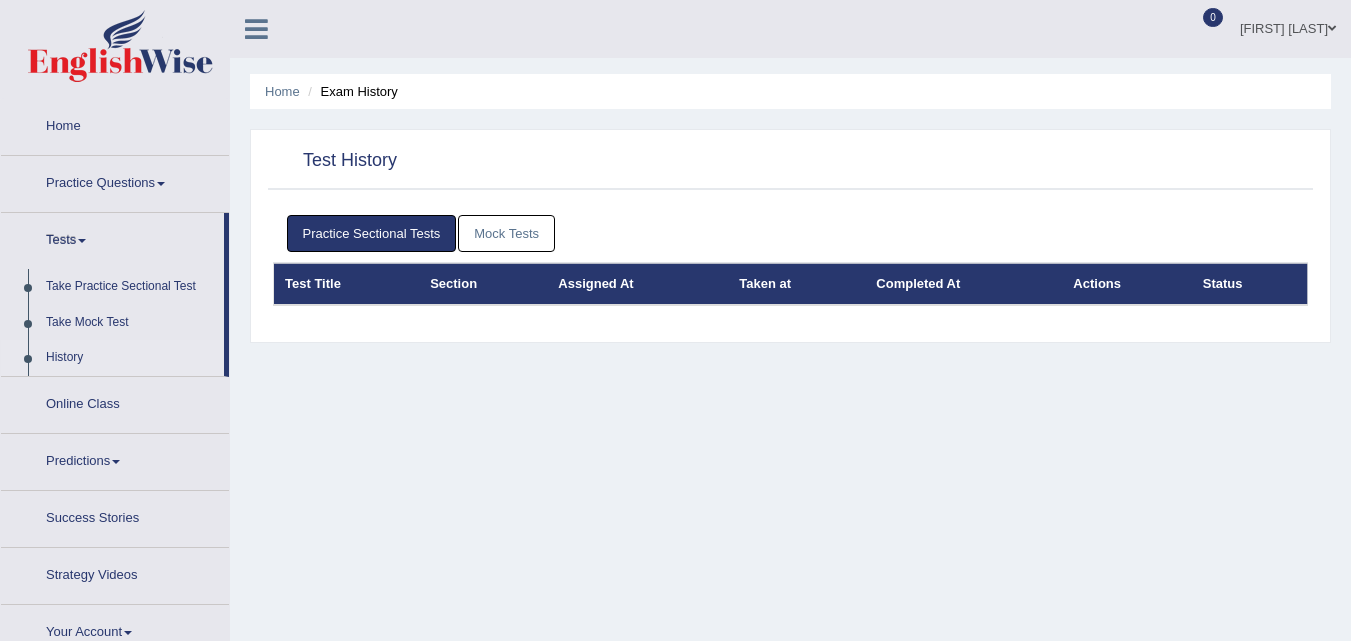 scroll, scrollTop: 0, scrollLeft: 0, axis: both 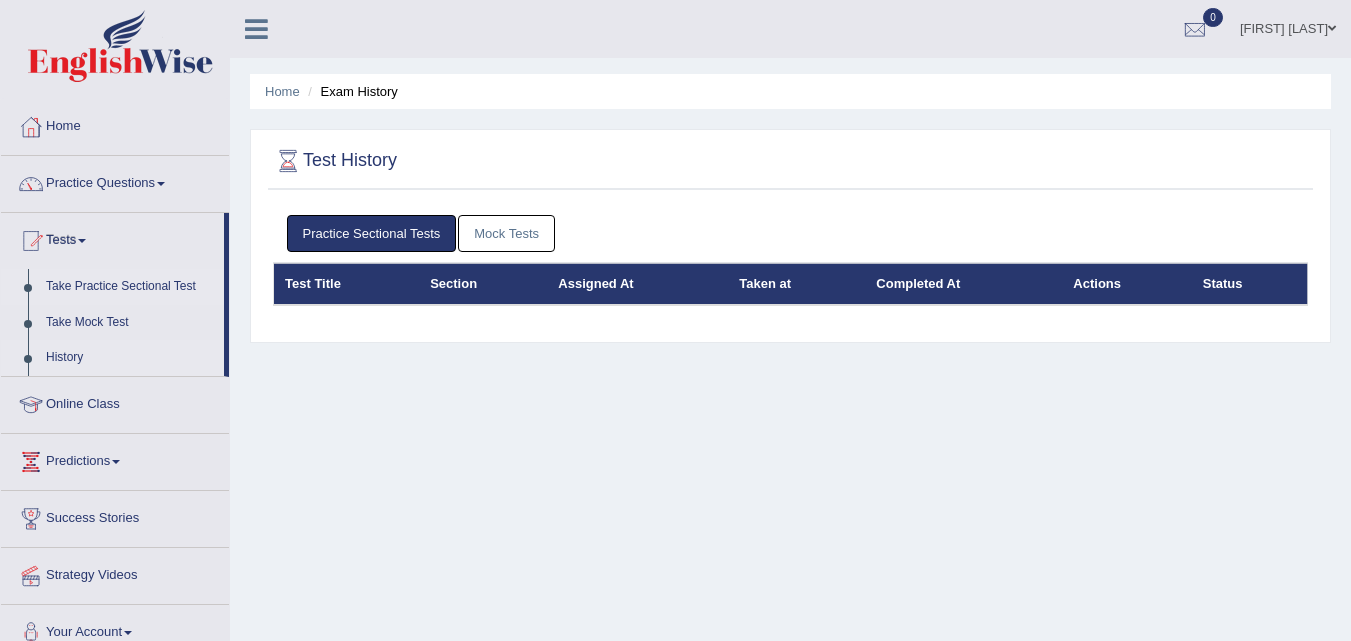 click on "Take Practice Sectional Test" at bounding box center [130, 287] 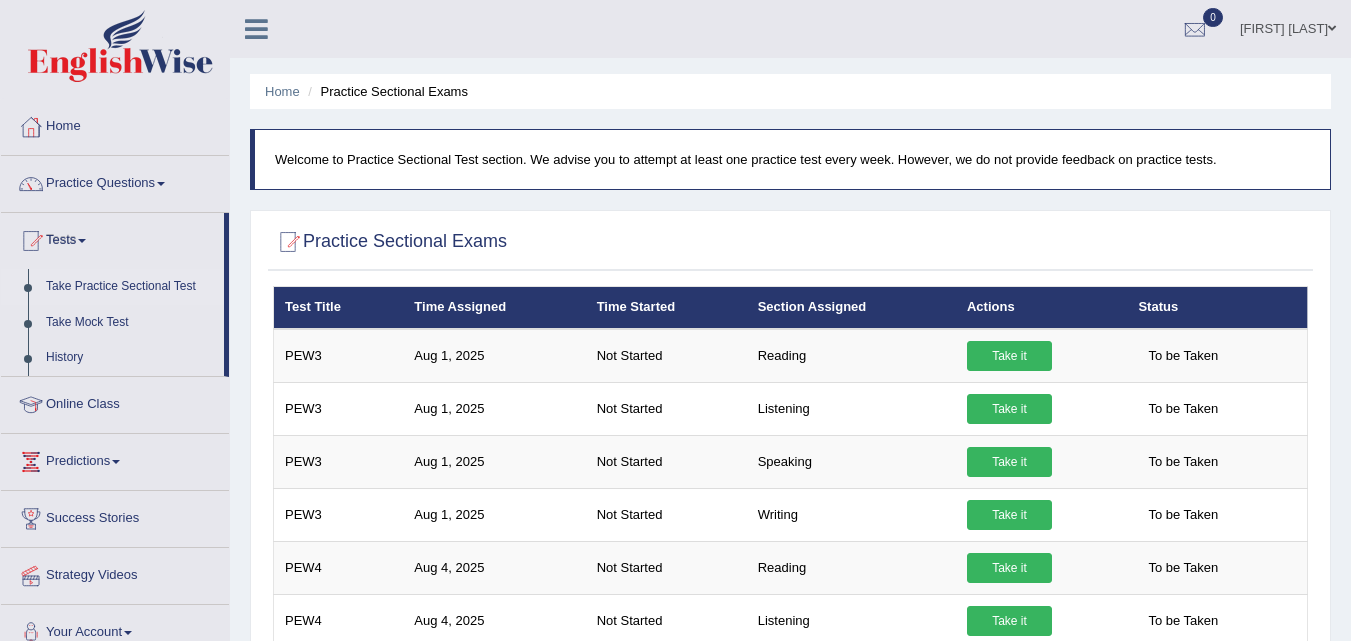 scroll, scrollTop: 837, scrollLeft: 0, axis: vertical 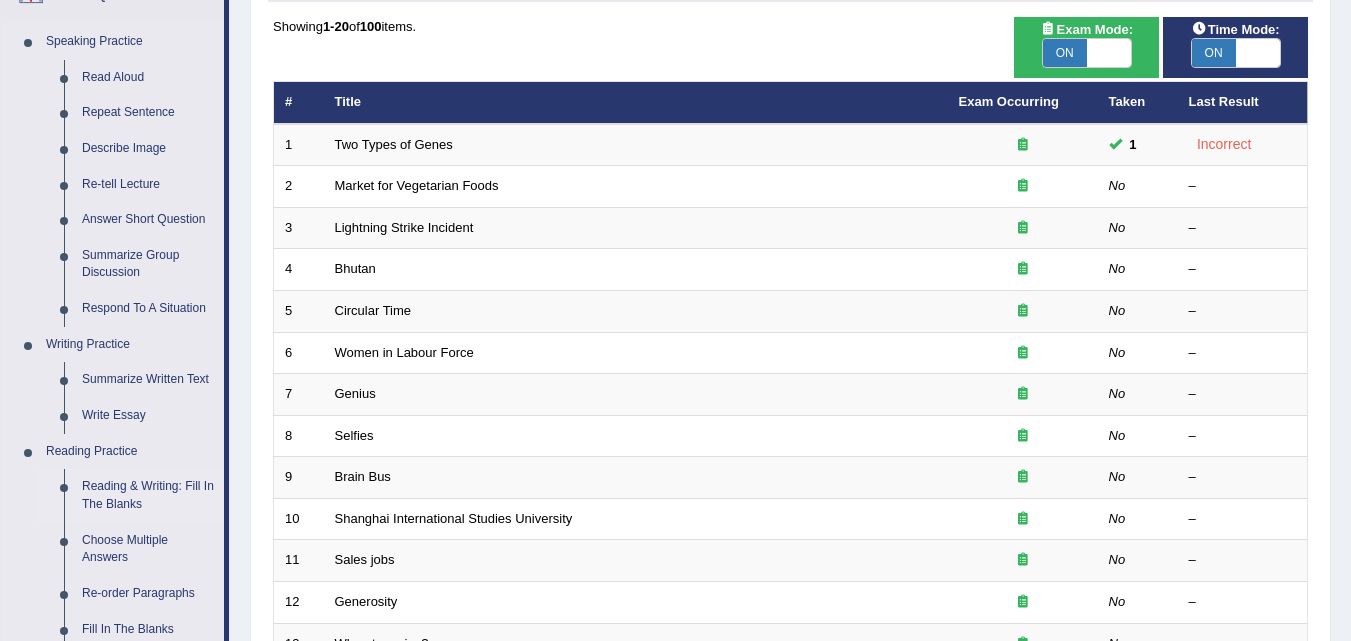 click on "Reading & Writing: Fill In The Blanks" at bounding box center [148, 495] 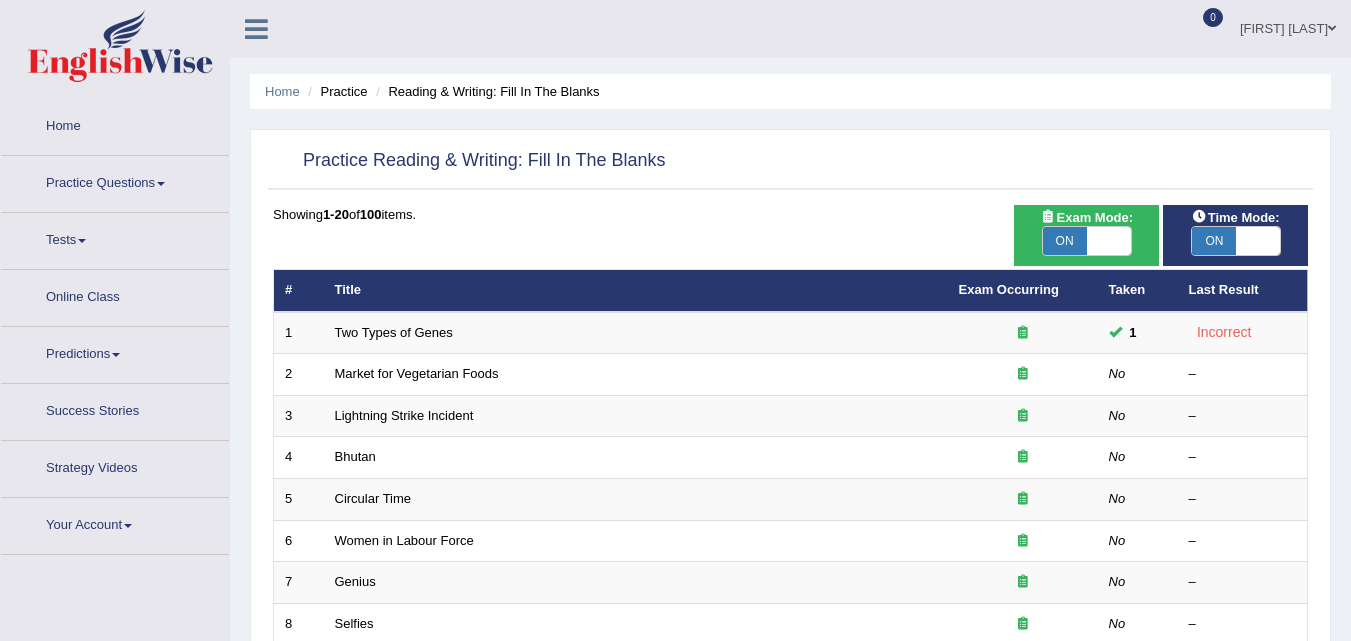 scroll, scrollTop: 0, scrollLeft: 0, axis: both 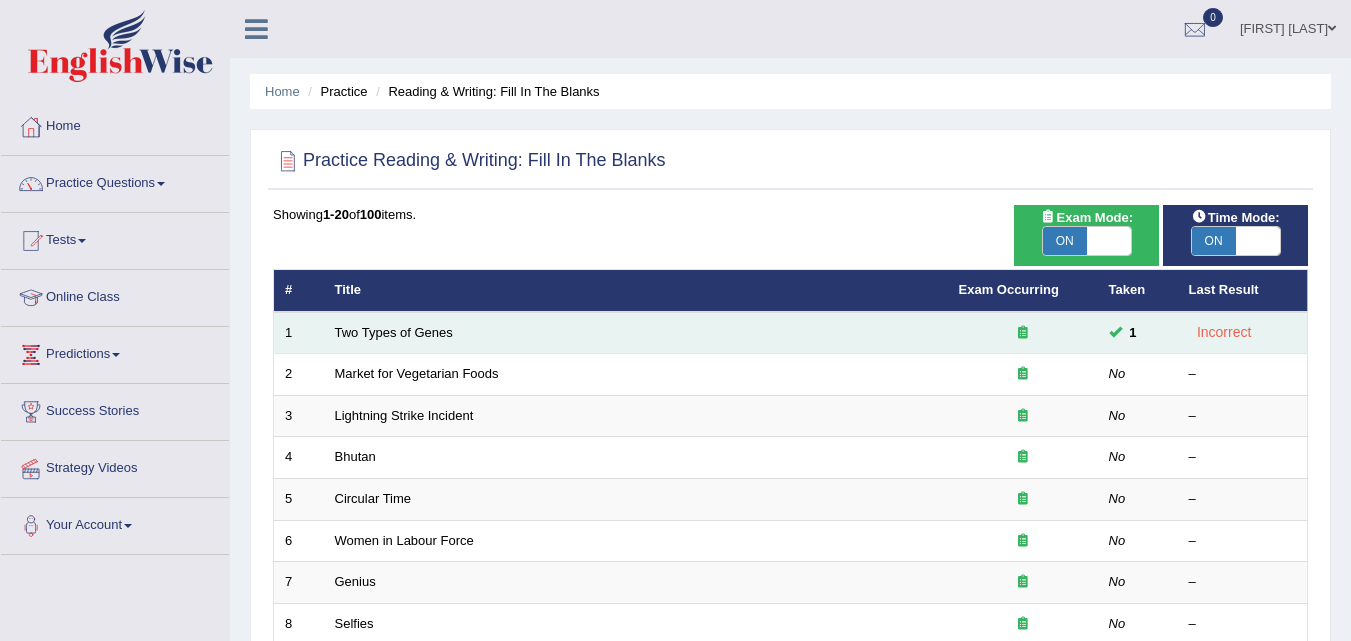 click on "Two Types of Genes" at bounding box center (636, 333) 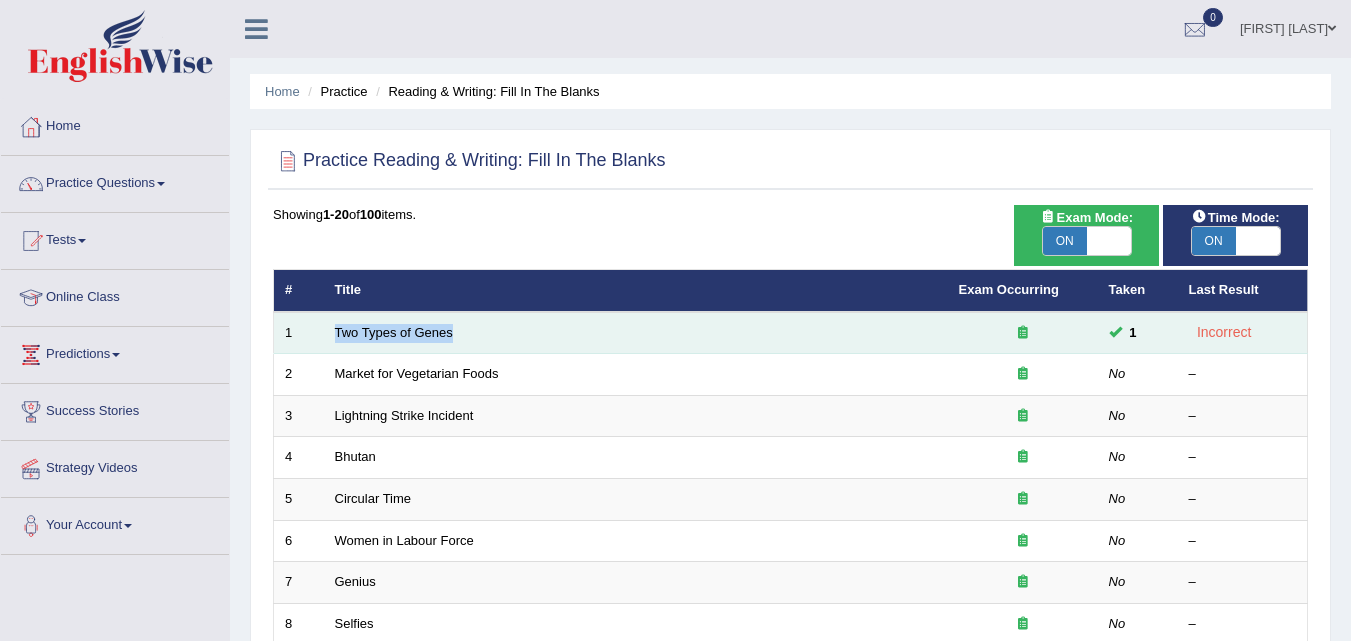click on "Two Types of Genes" at bounding box center (636, 333) 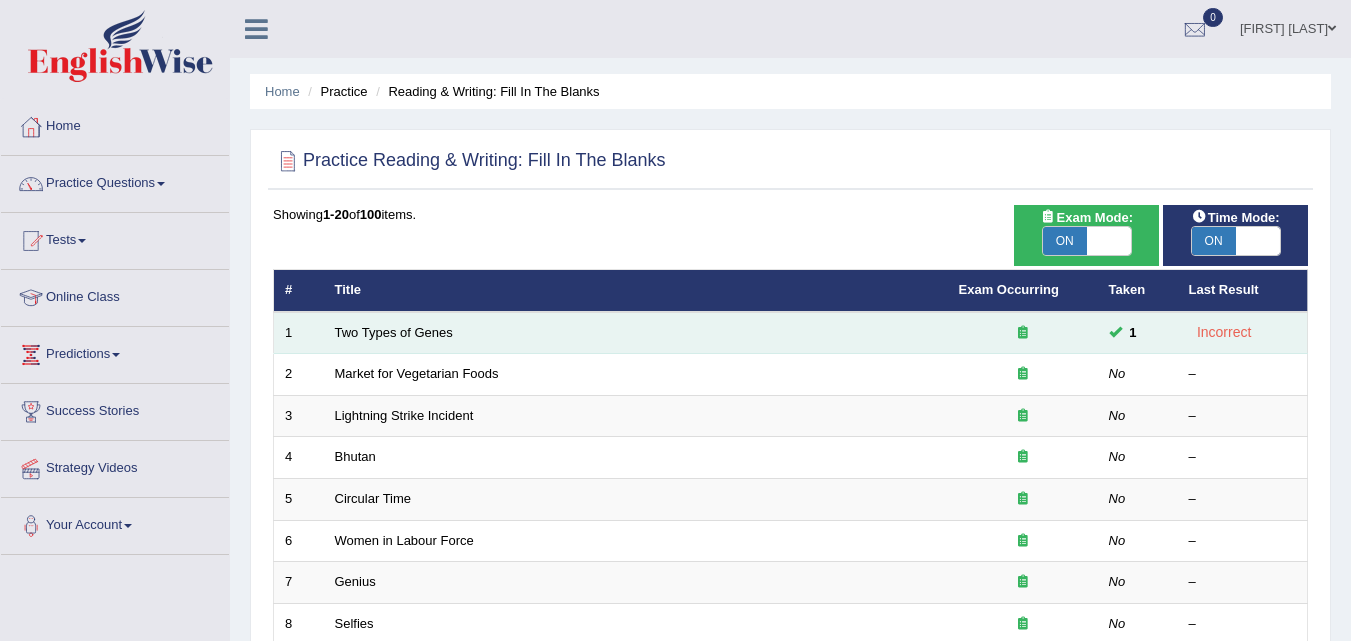 click on "Two Types of Genes" at bounding box center [636, 333] 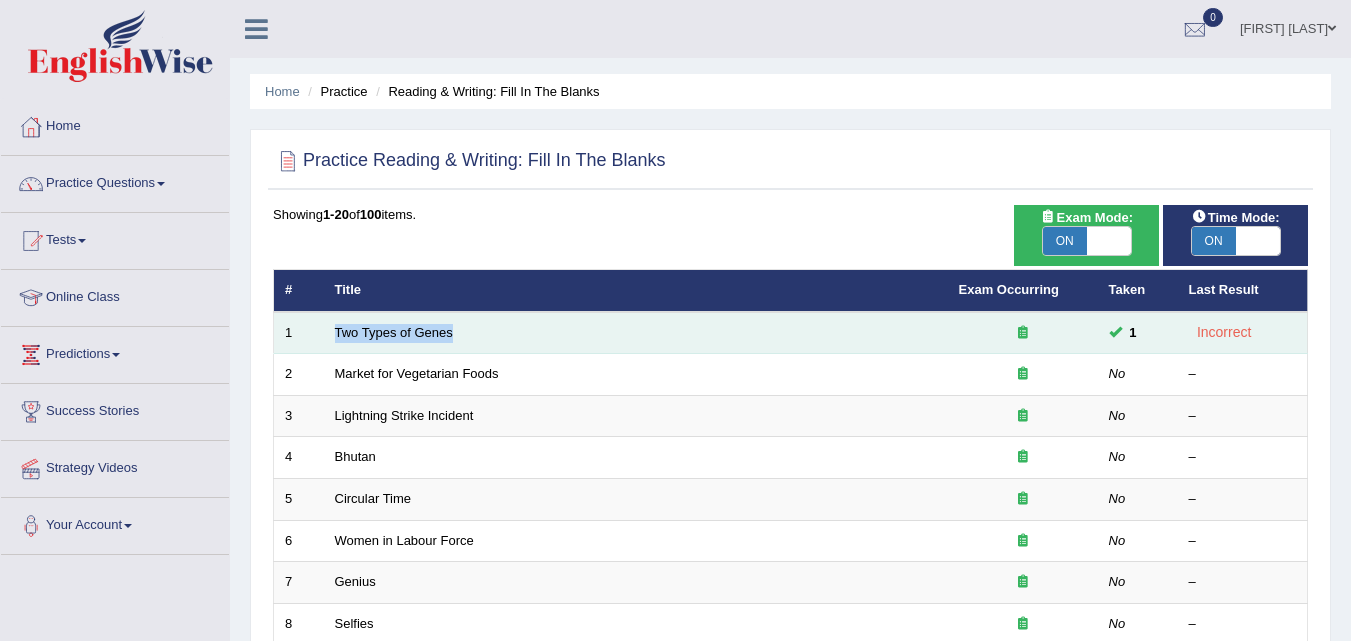 click on "Two Types of Genes" at bounding box center [636, 333] 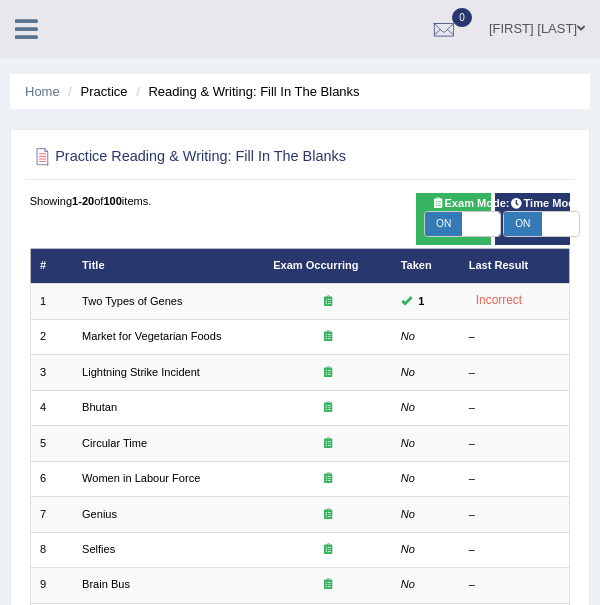 click on "Practice Reading & Writing: Fill In The Blanks
Time Mode:
ON   OFF
Exam Mode:
ON   OFF
Showing  1-20  of  100  items.
# Title Exam Occurring Taken Last Result
1 Two Types of Genes 1 Incorrect
2 Market for Vegetarian Foods No –
3 Lightning Strike Incident No –
4 Bhutan No –
5 Circular Time No –
6 Women in Labour Force No –
7 Genius No –
8 Selfies No –
9 Brain Bus No –
10 Shanghai International Studies University No –
11 Sales jobs No –
12 Generosity No –
13 When to revise? No –
14 Physical activity No –
15 Roman and Water No –
16 Product Selling No –
17 Shrimp Farm No –
18 Panic-striken Climate No –
19 Sound Speed No –
20 Lionfish No –
«
1
2
3
4
5
»" at bounding box center [300, 618] 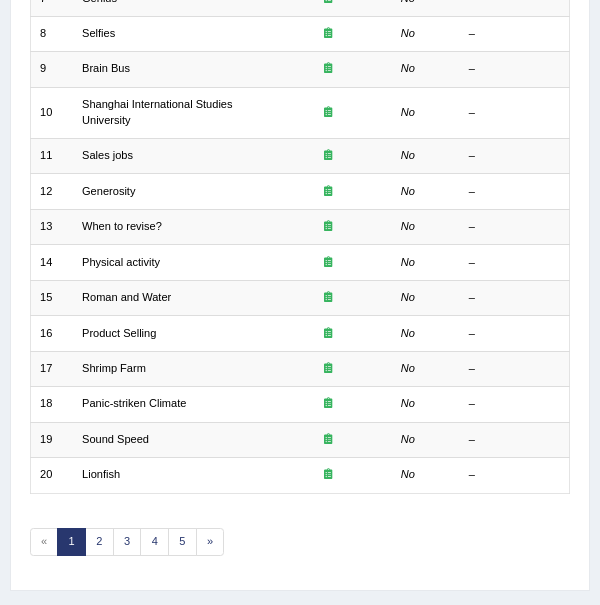 scroll, scrollTop: 576, scrollLeft: 0, axis: vertical 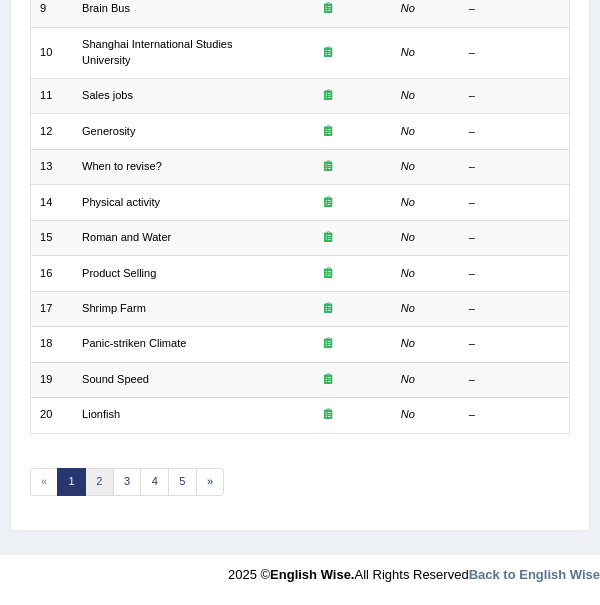click on "2" at bounding box center [99, 482] 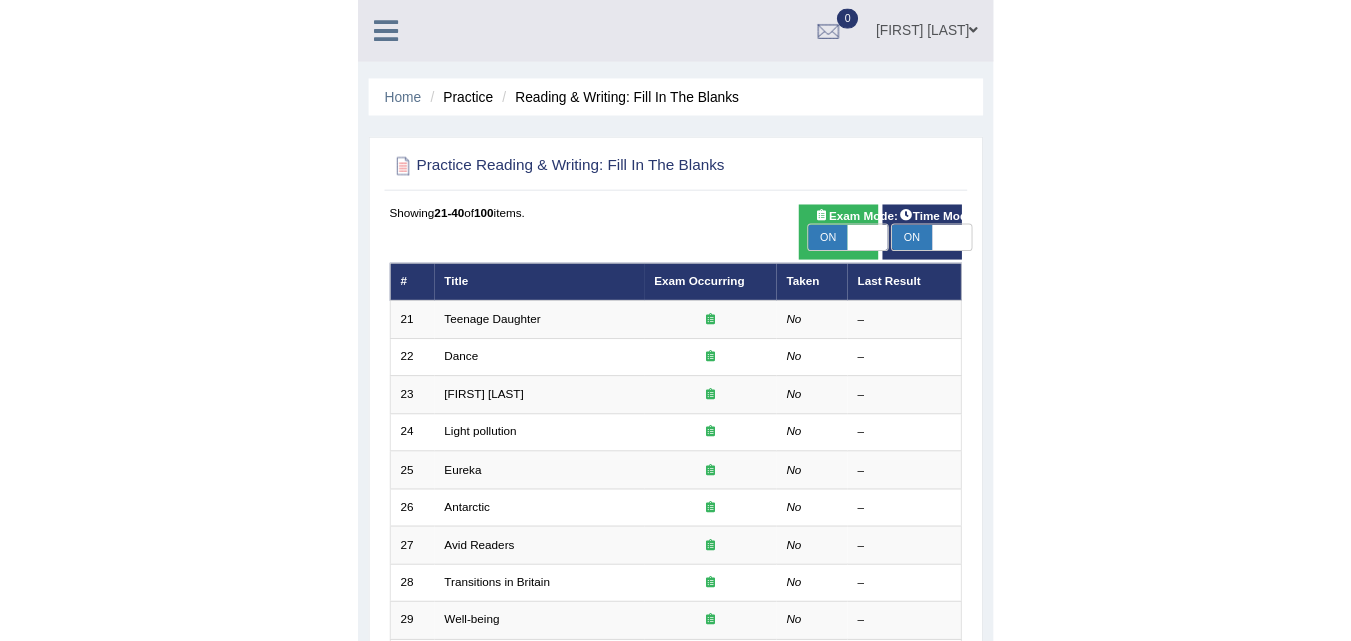 scroll, scrollTop: 0, scrollLeft: 0, axis: both 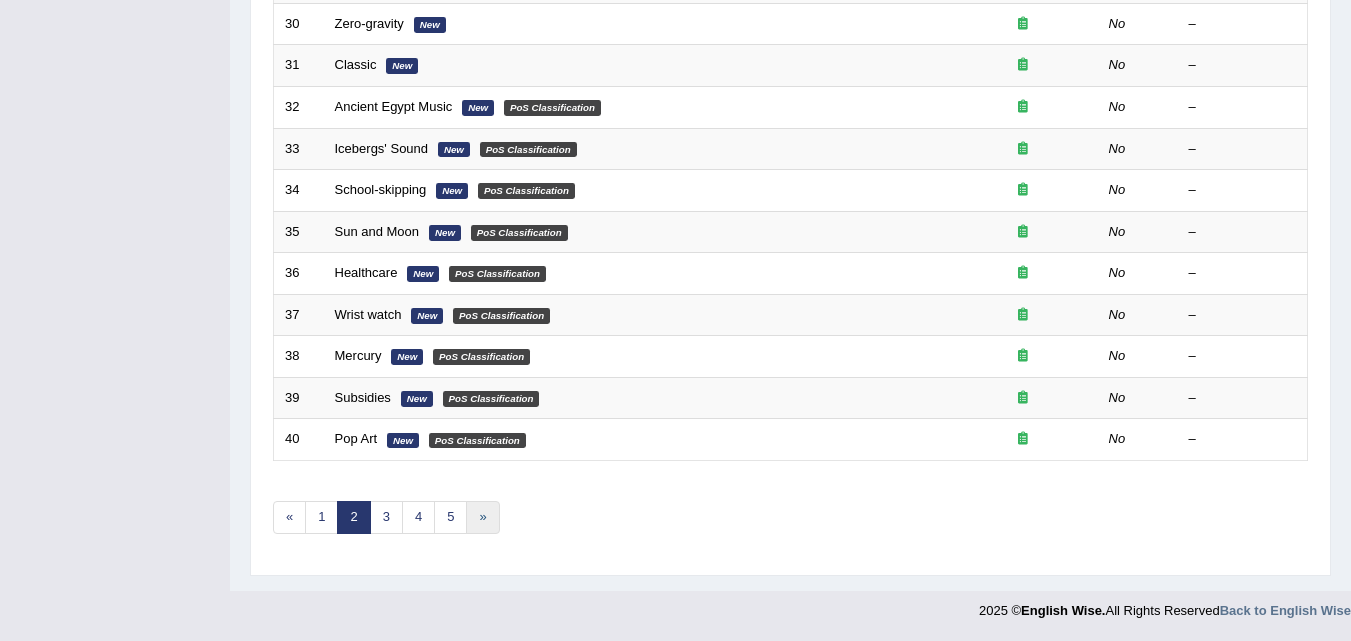 click on "»" at bounding box center [482, 517] 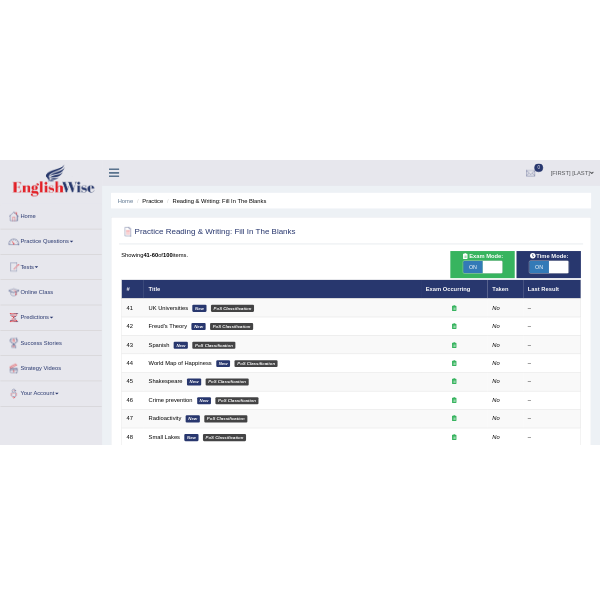scroll, scrollTop: 0, scrollLeft: 0, axis: both 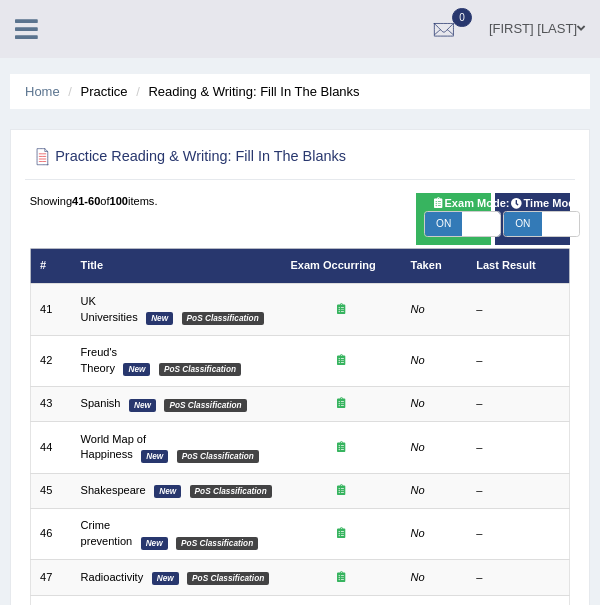 click at bounding box center (26, 29) 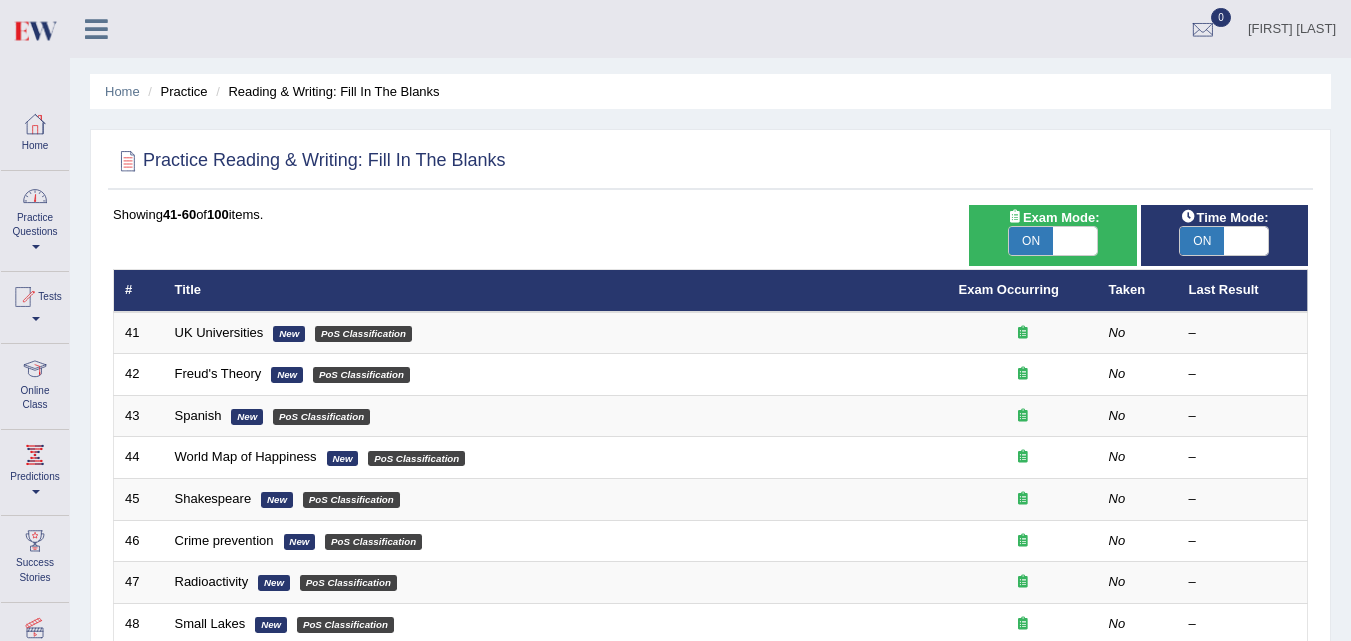 click on "Practice Questions" at bounding box center (35, 218) 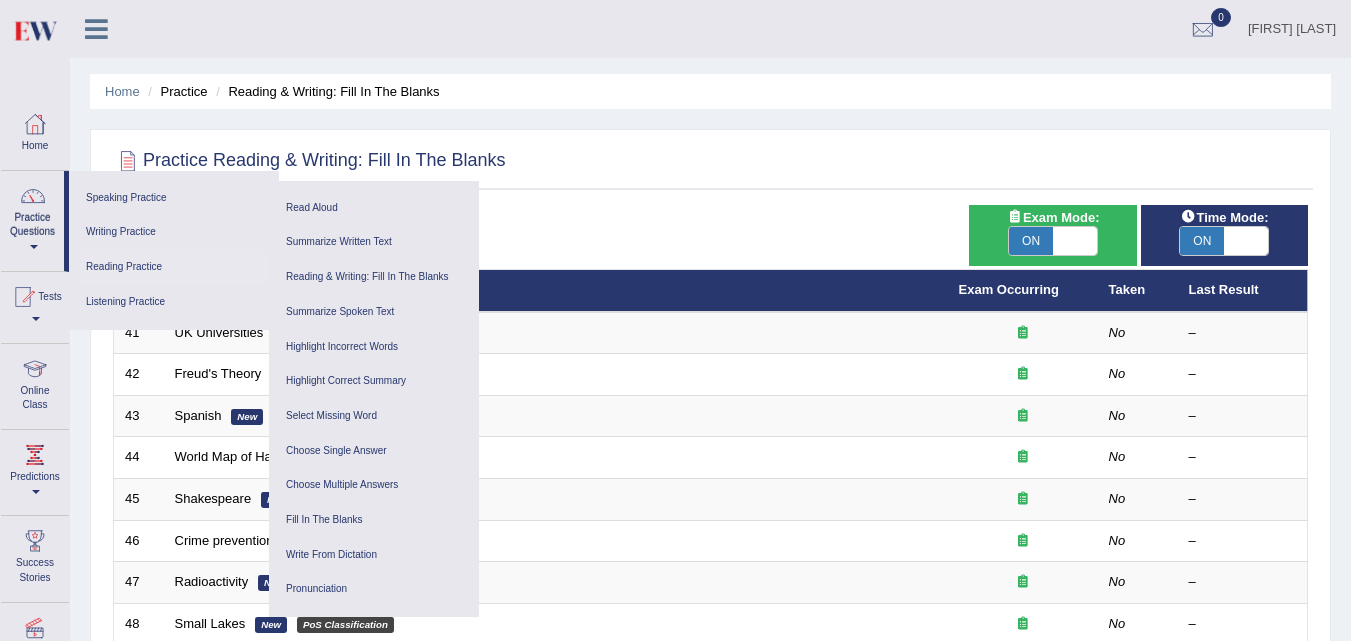click on "Reading Practice" at bounding box center (174, 267) 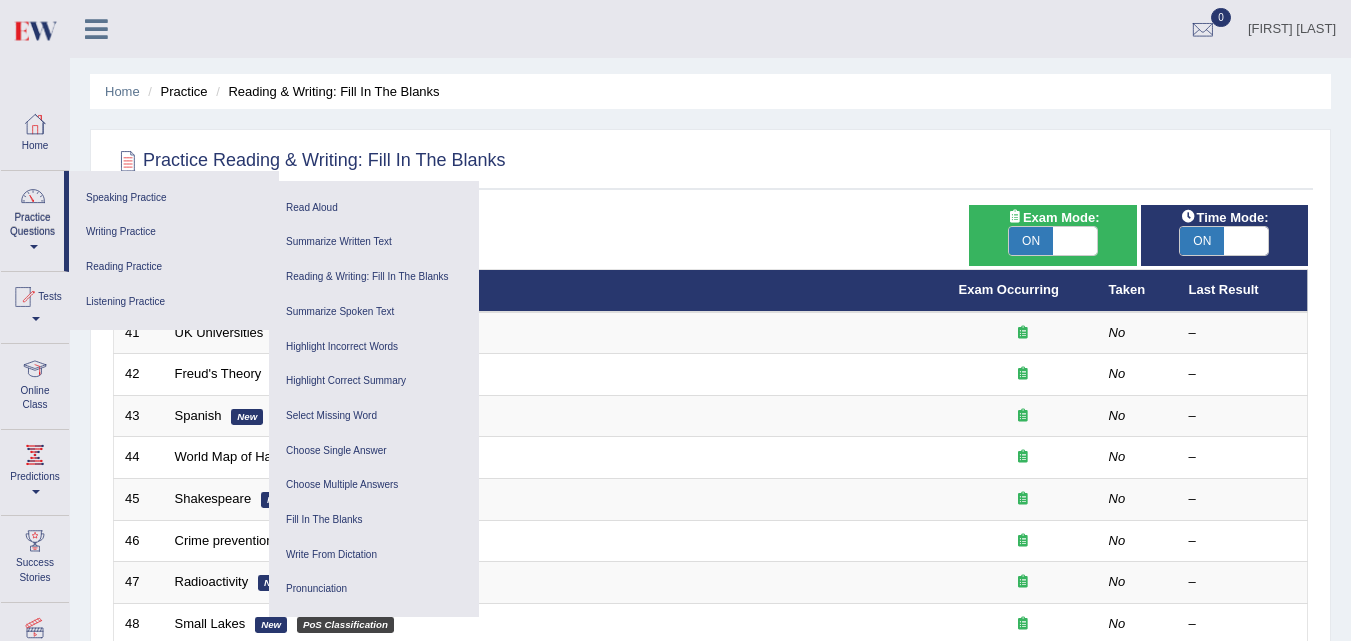 click on "Practice Questions" at bounding box center [32, 218] 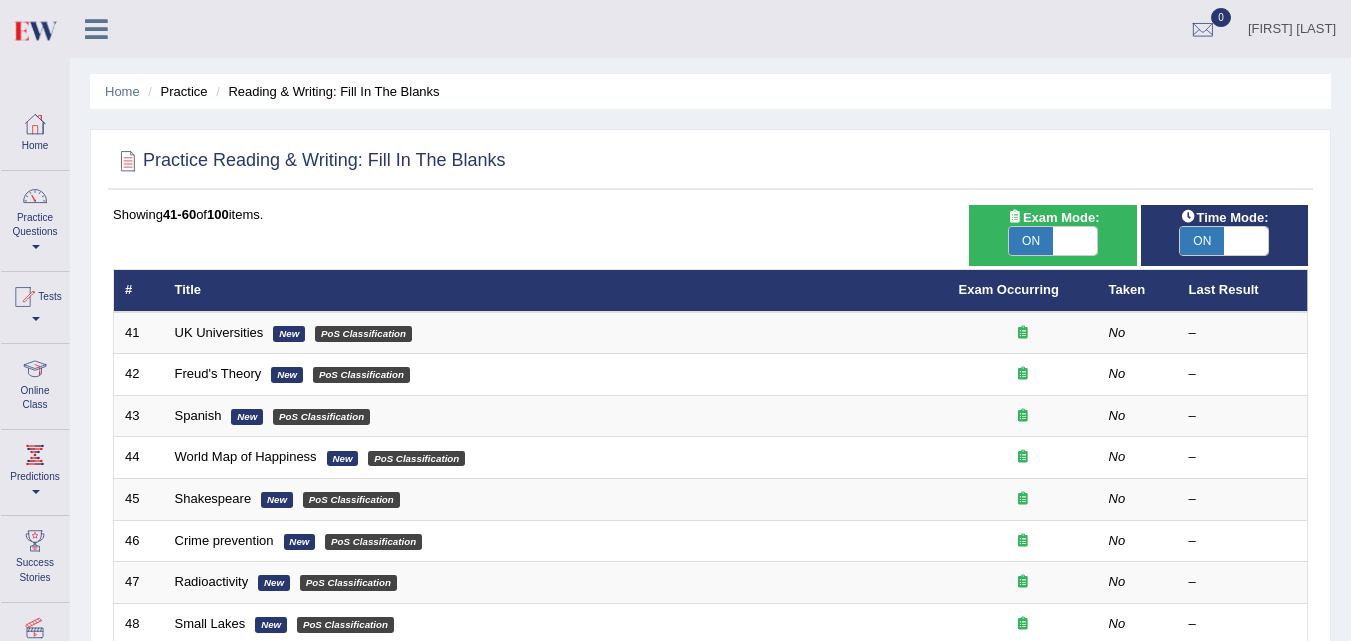 click on "Practice Questions" at bounding box center (35, 218) 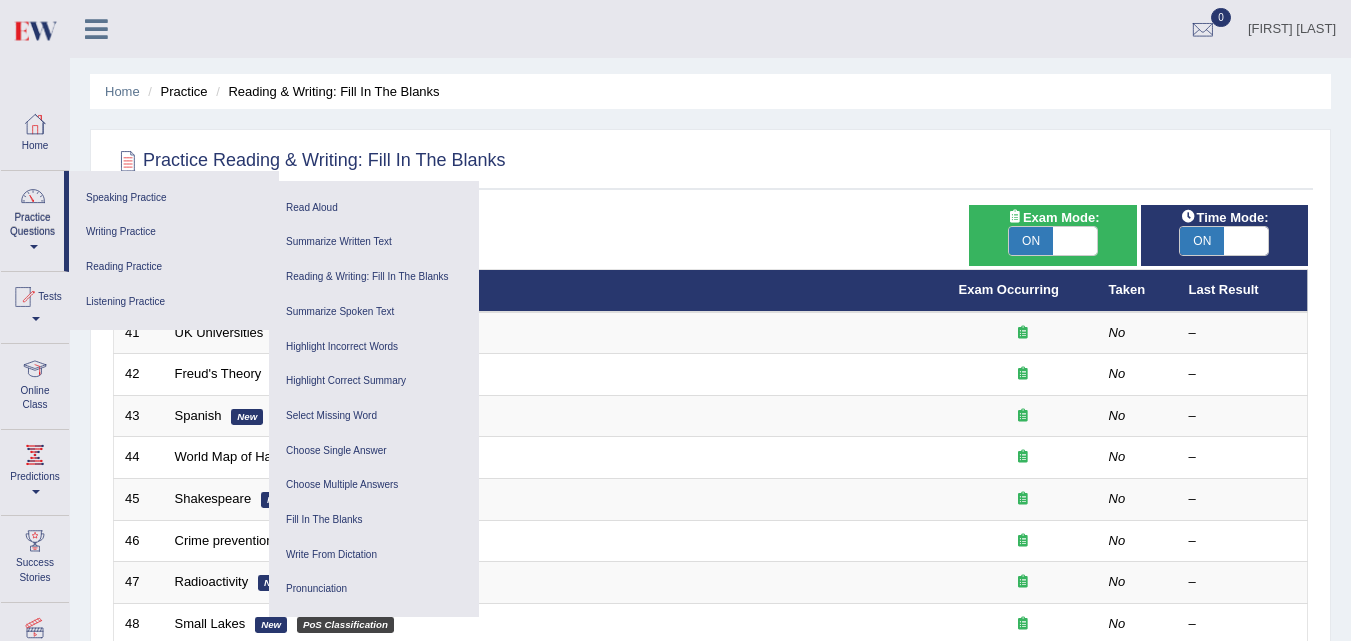 click on "ON" at bounding box center [1031, 241] 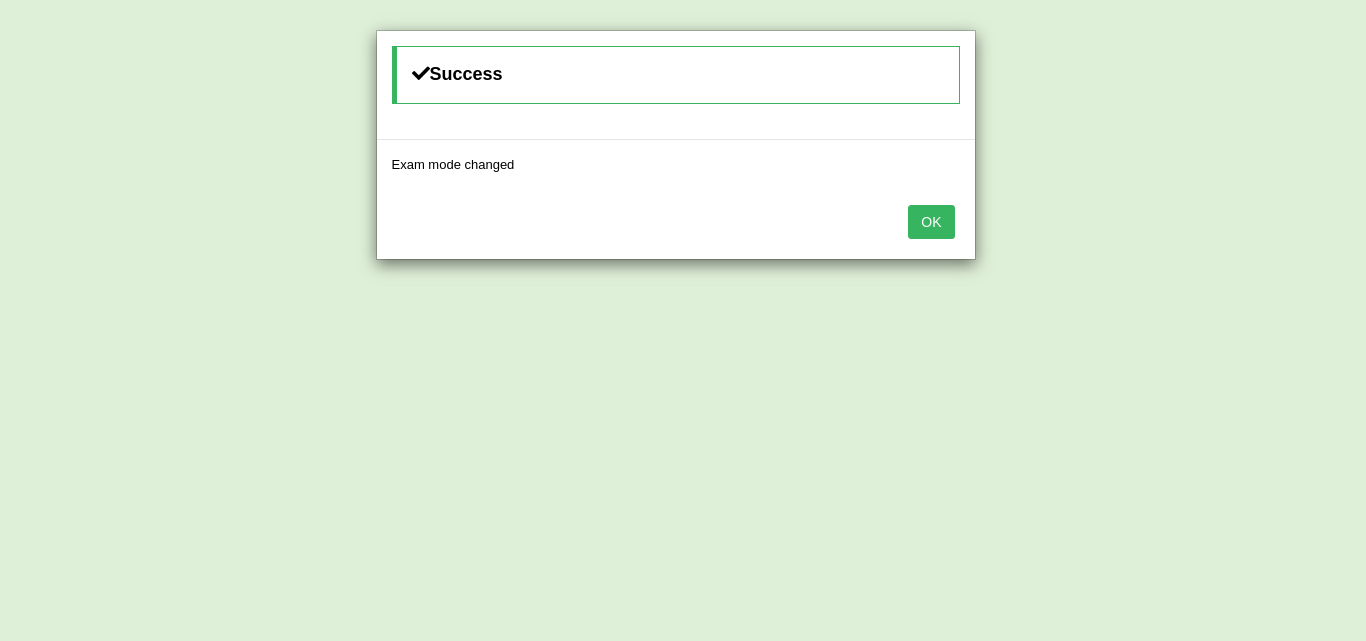click on "OK" at bounding box center [931, 222] 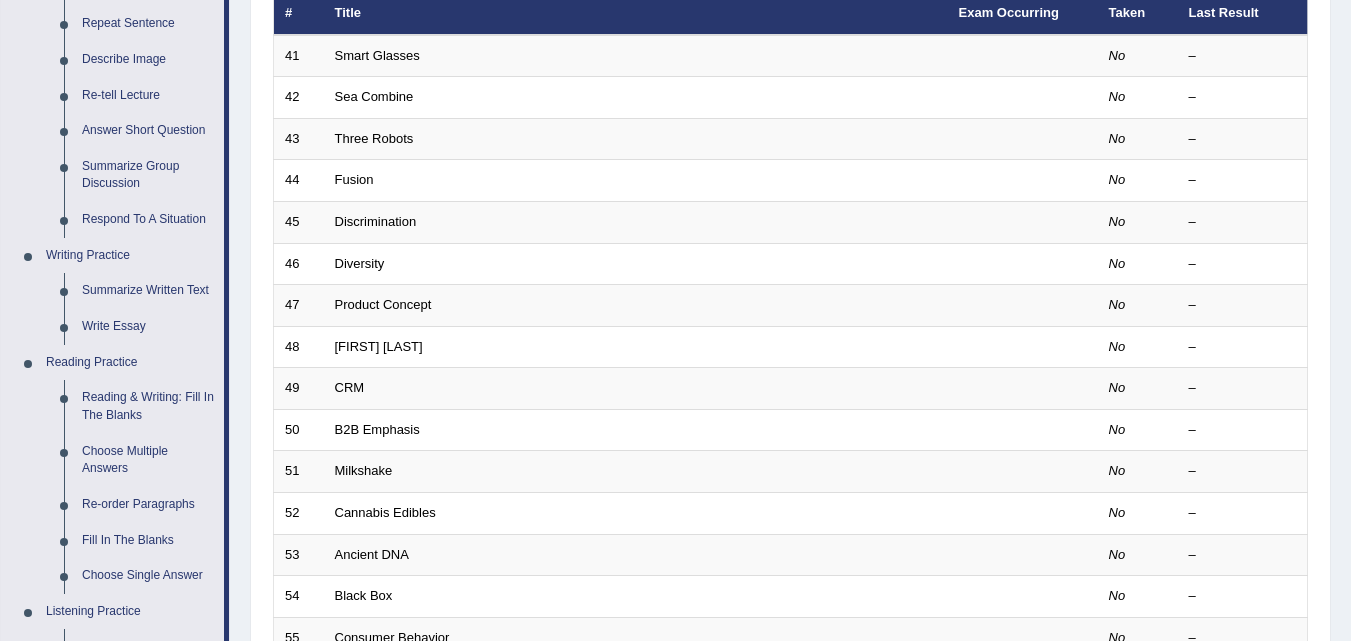 click on "Choose Multiple Answers" at bounding box center (148, 460) 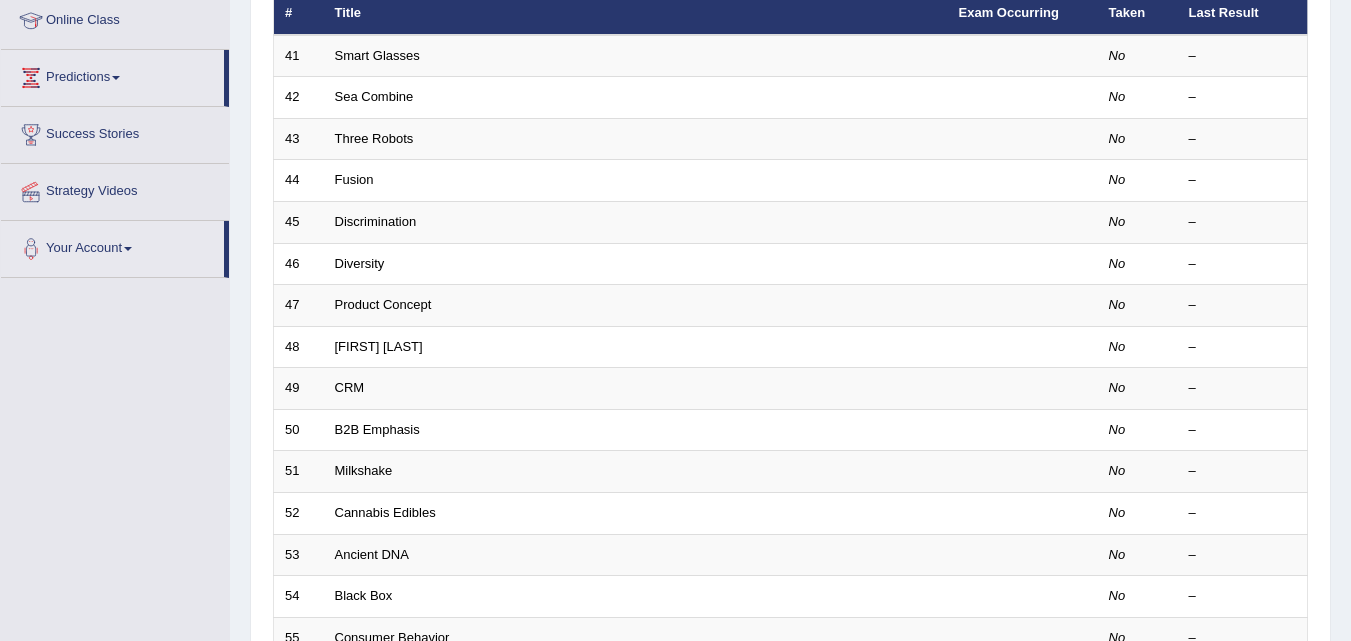 scroll, scrollTop: 277, scrollLeft: 0, axis: vertical 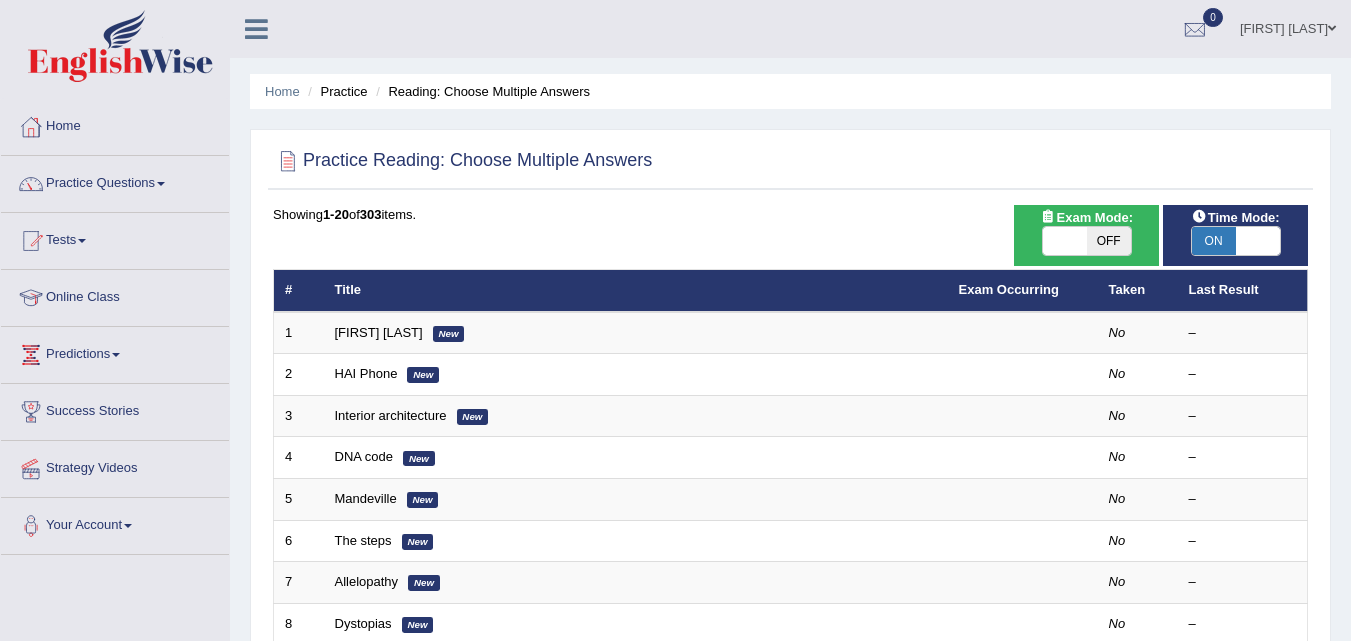 drag, startPoint x: 1363, startPoint y: 159, endPoint x: 1349, endPoint y: 159, distance: 14 